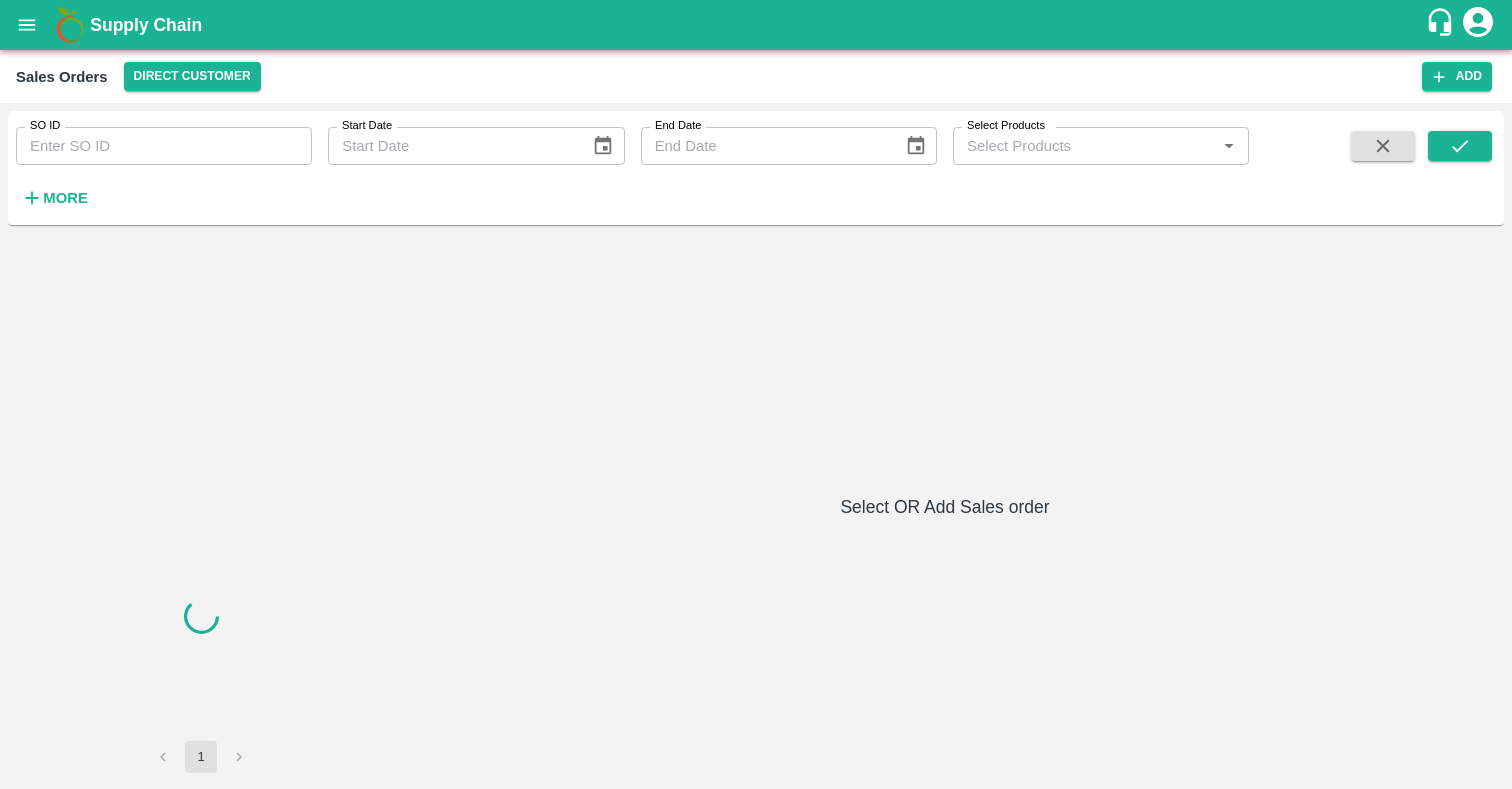 scroll, scrollTop: 0, scrollLeft: 0, axis: both 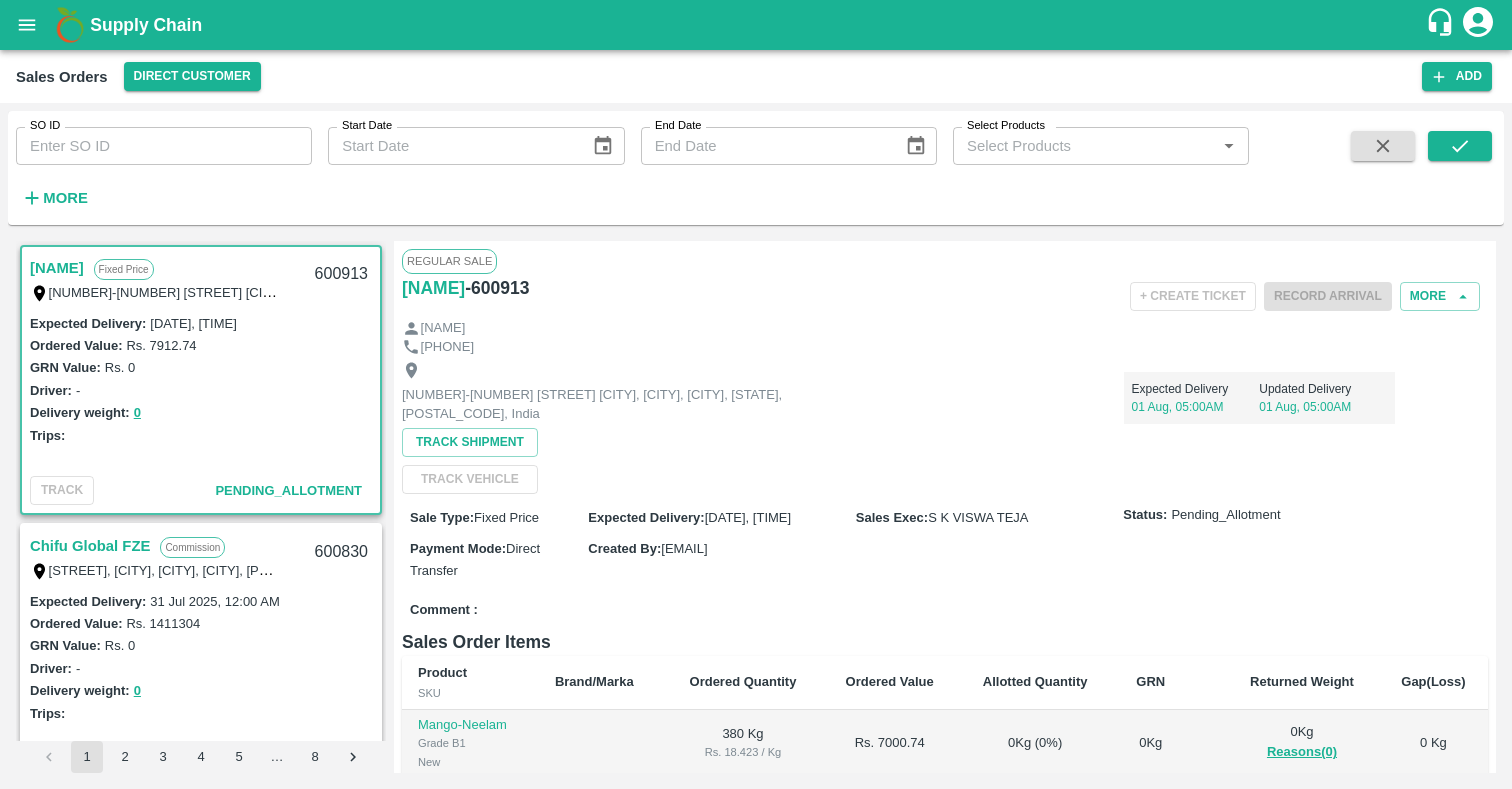 click on "SO ID" at bounding box center [164, 146] 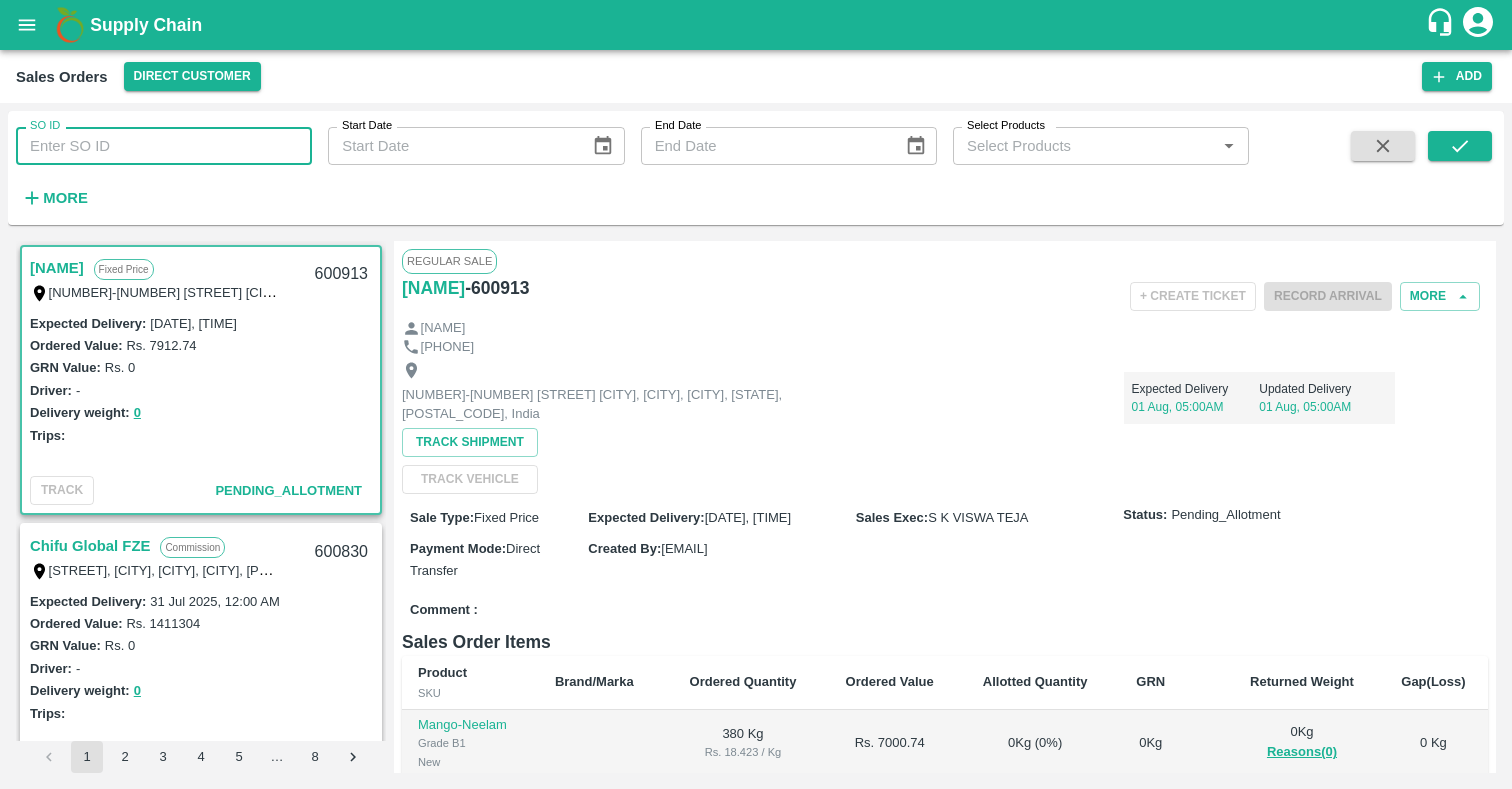 paste on "589140" 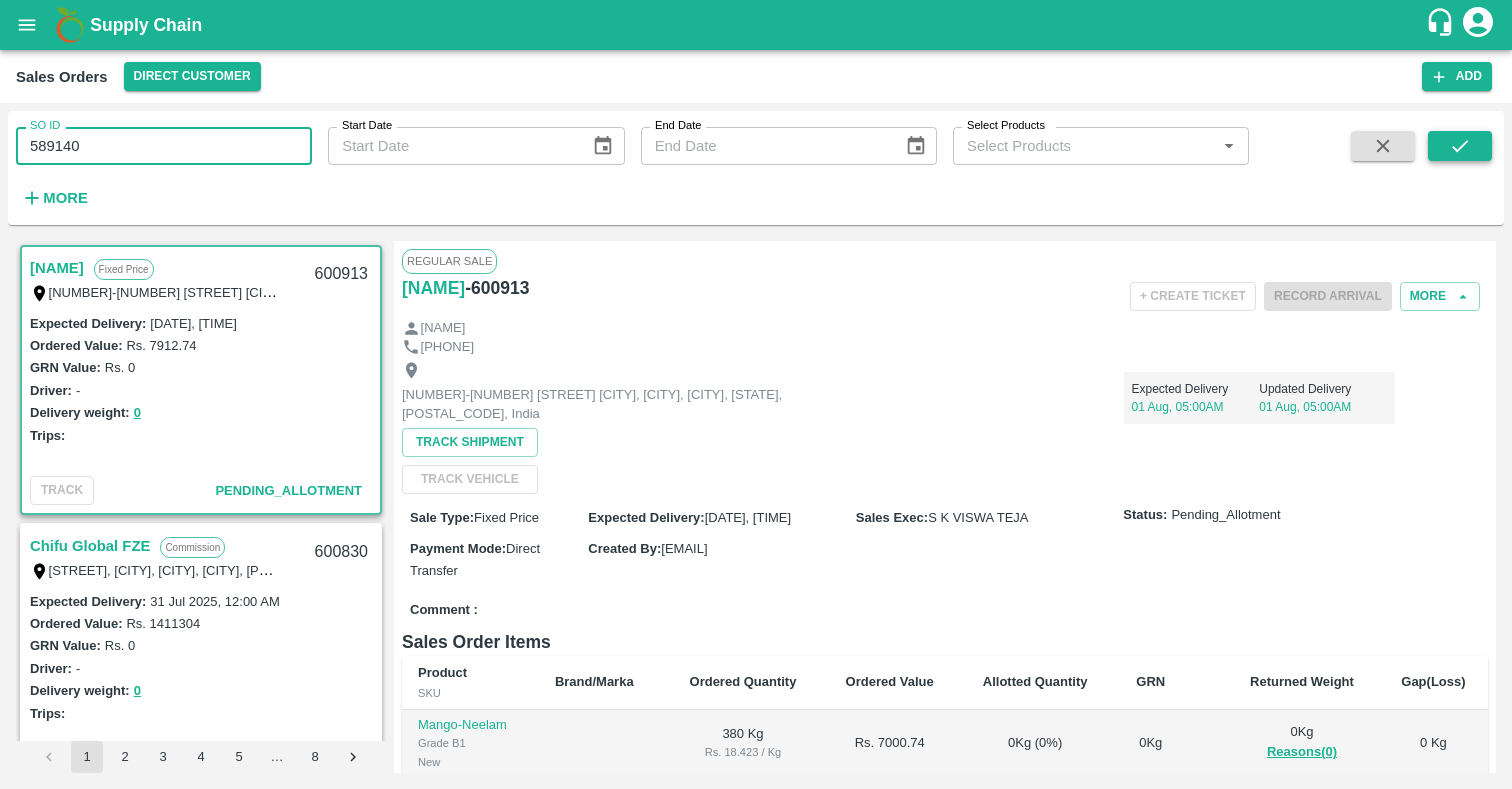 click at bounding box center (1460, 146) 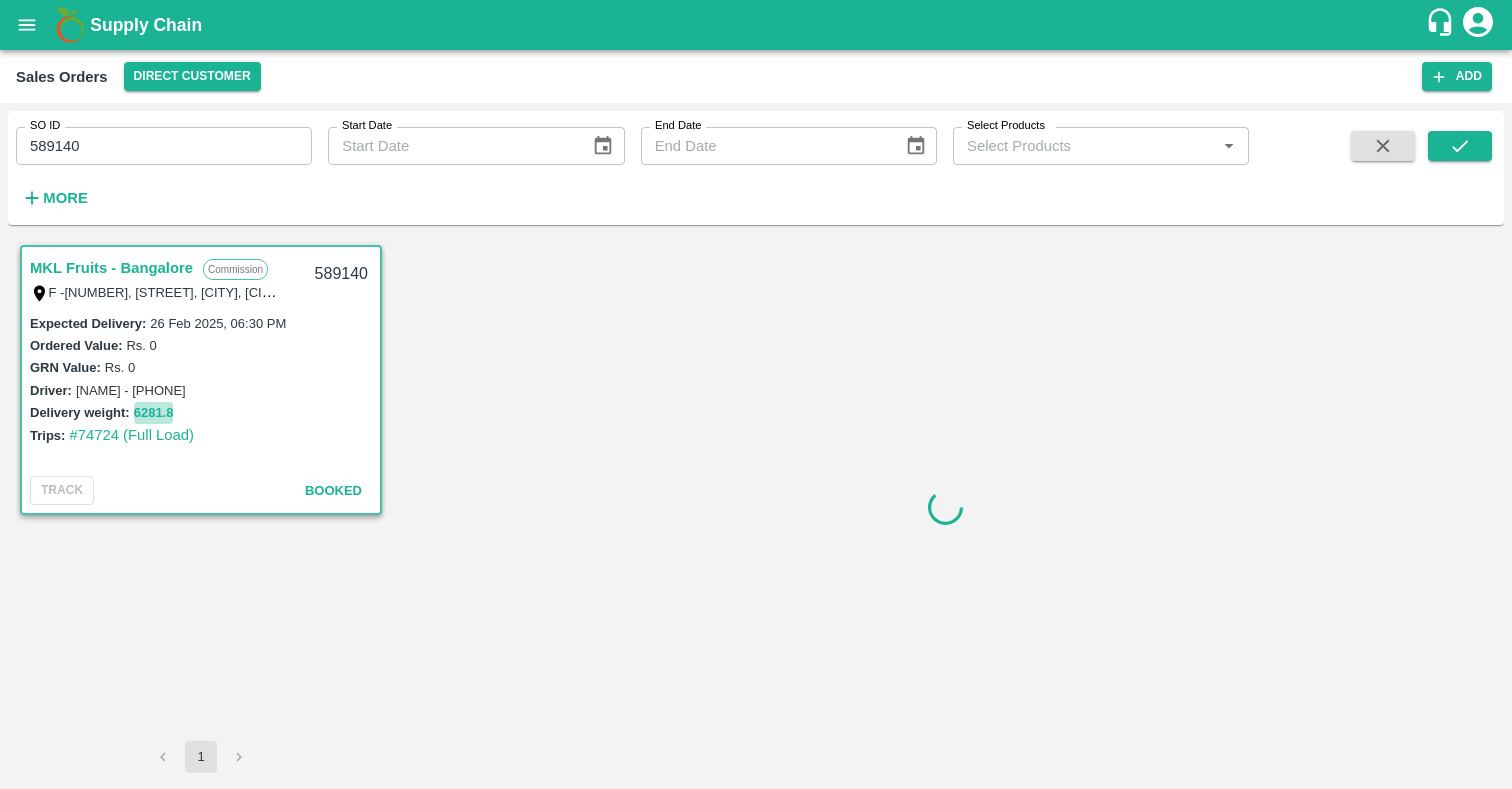 click on "6281.8" at bounding box center [154, 413] 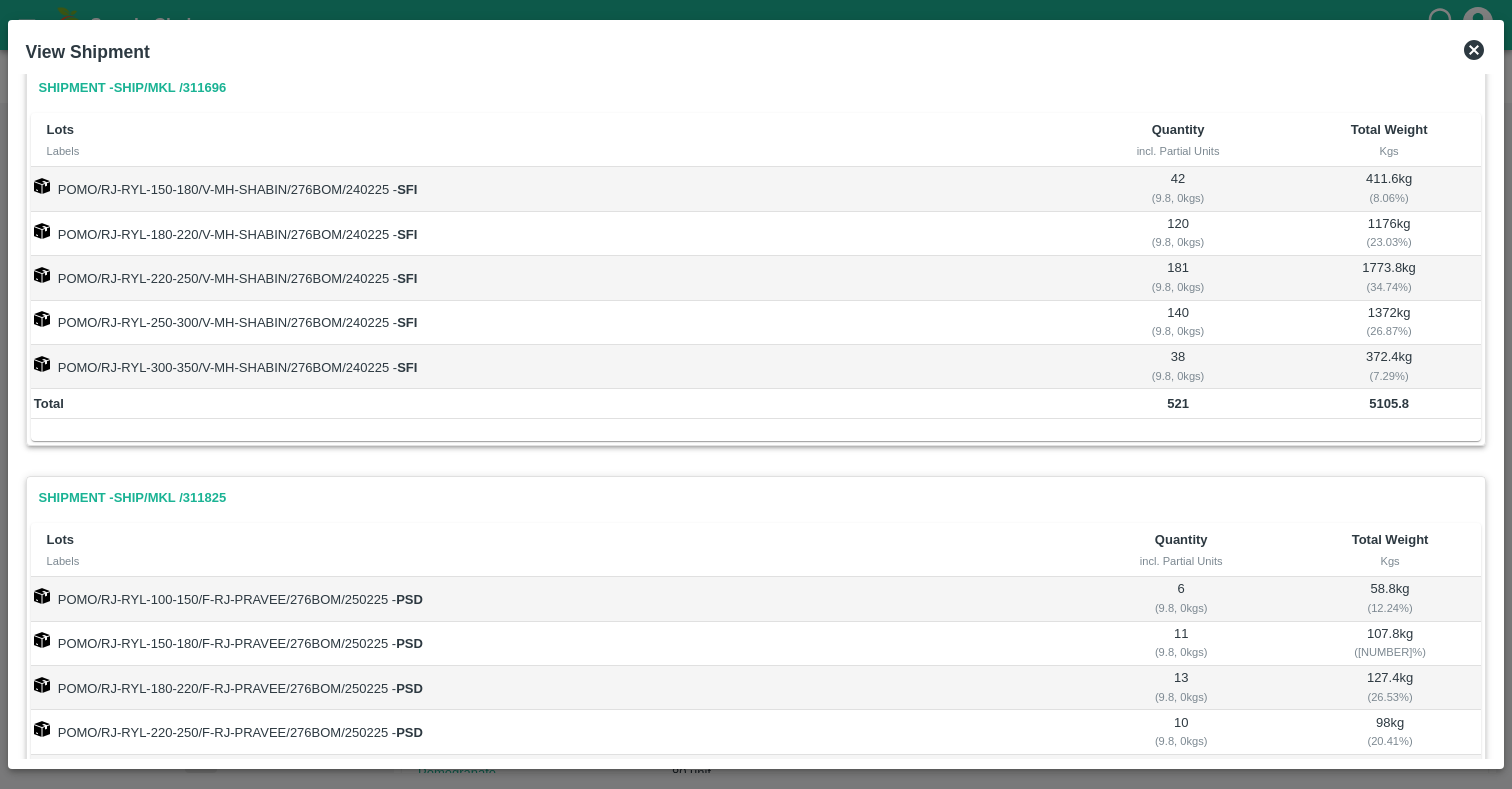 scroll, scrollTop: 0, scrollLeft: 0, axis: both 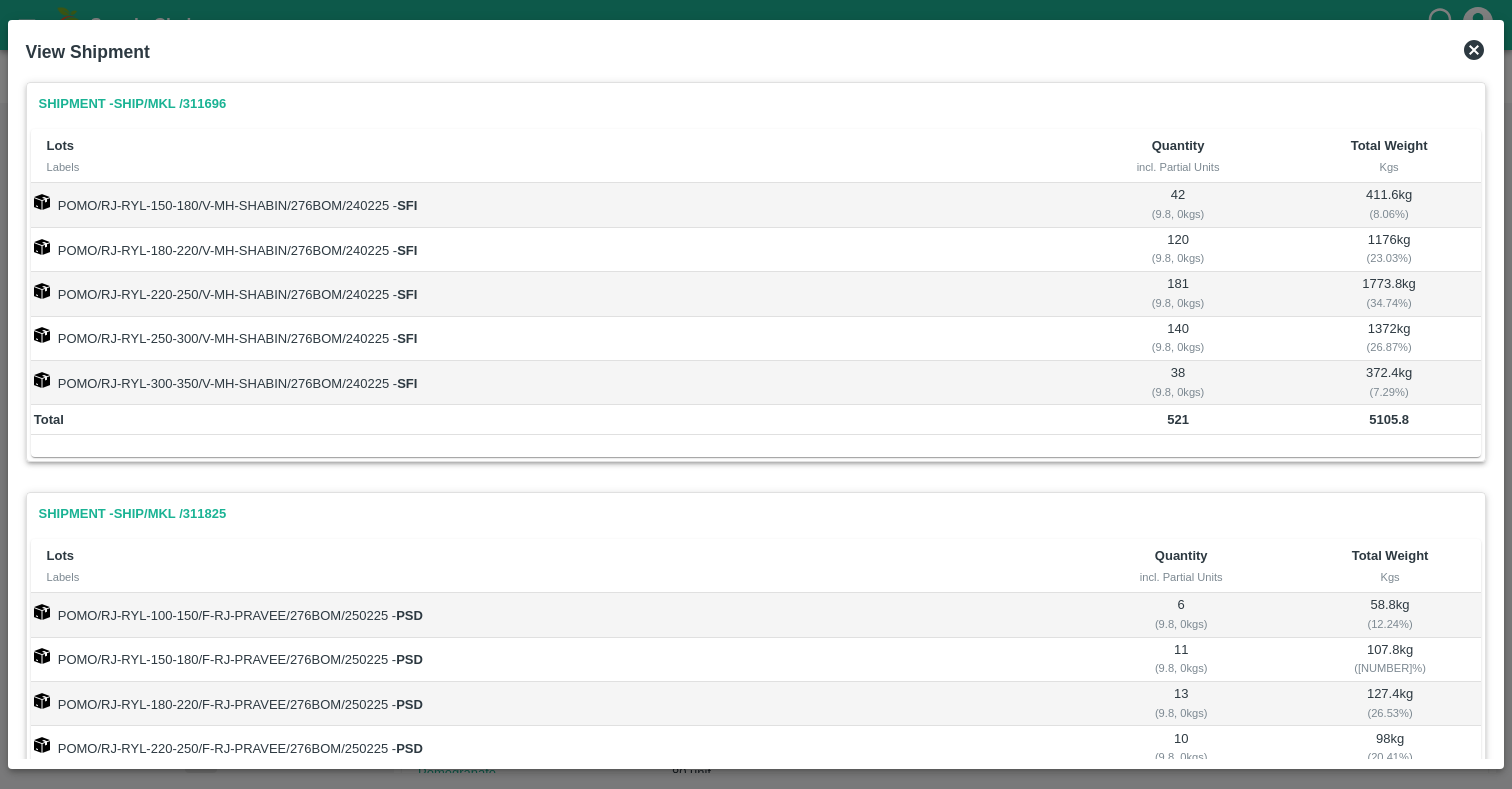 click 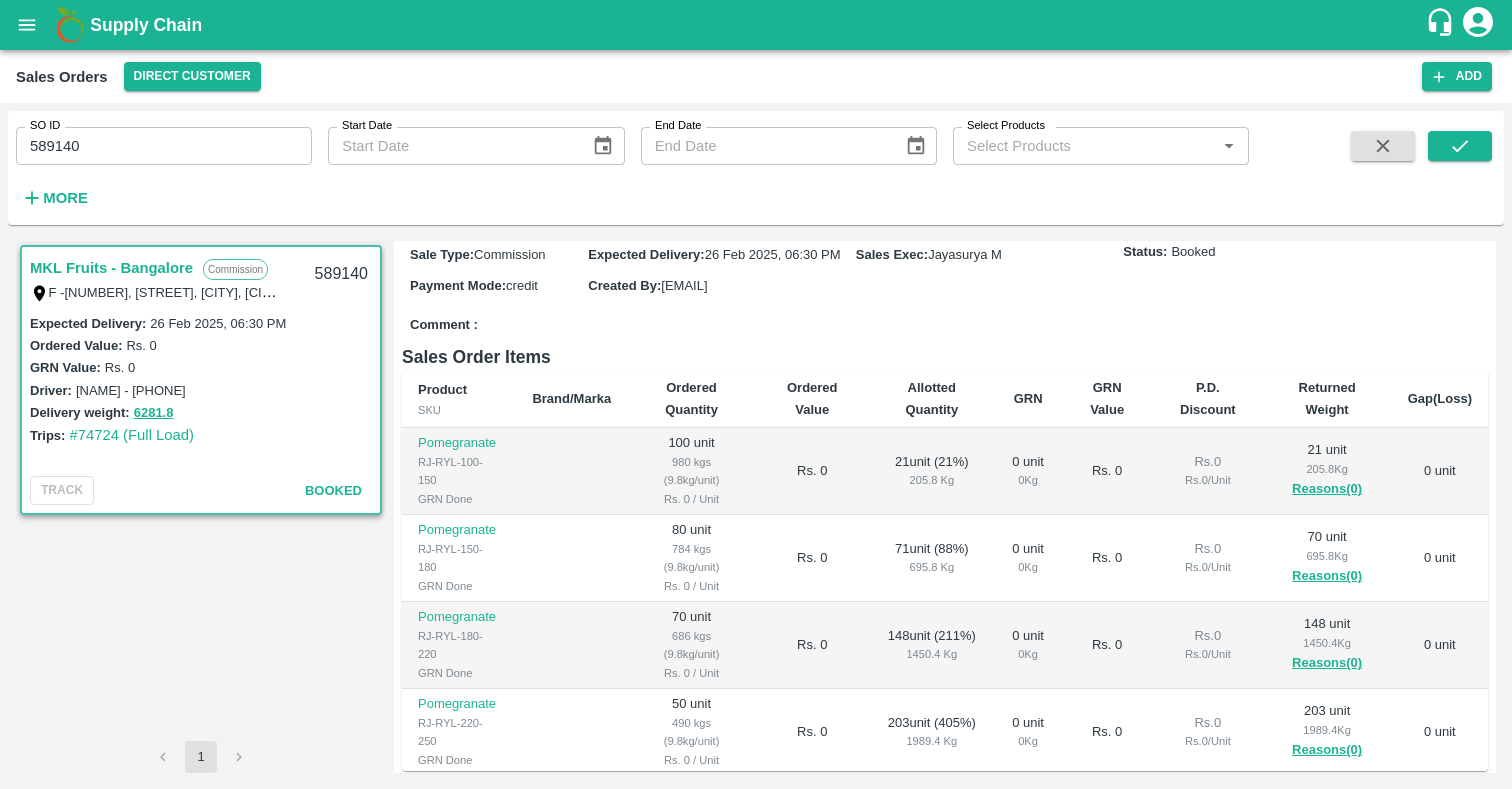 scroll, scrollTop: 268, scrollLeft: 0, axis: vertical 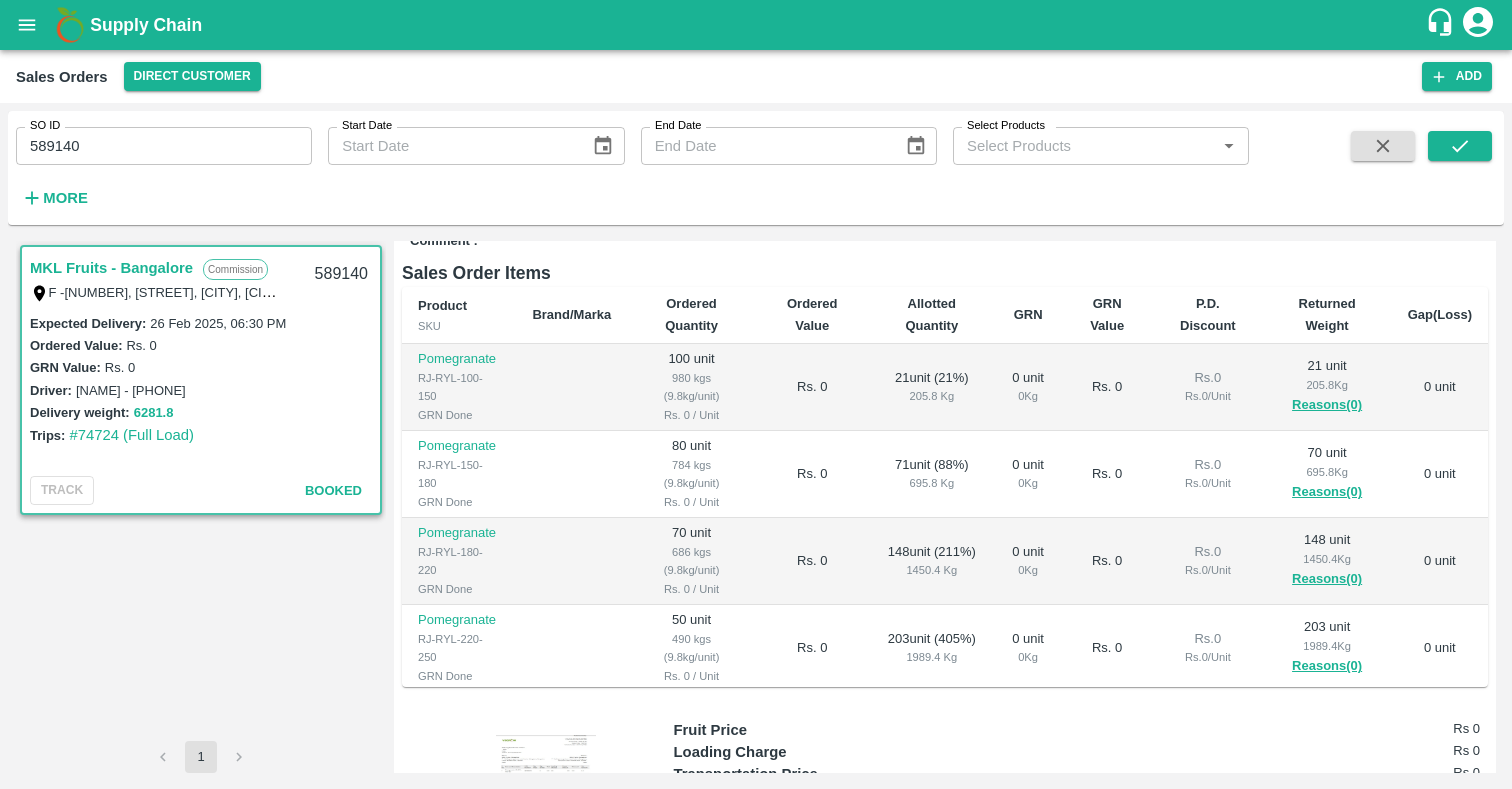click on "6281.8" at bounding box center (154, 413) 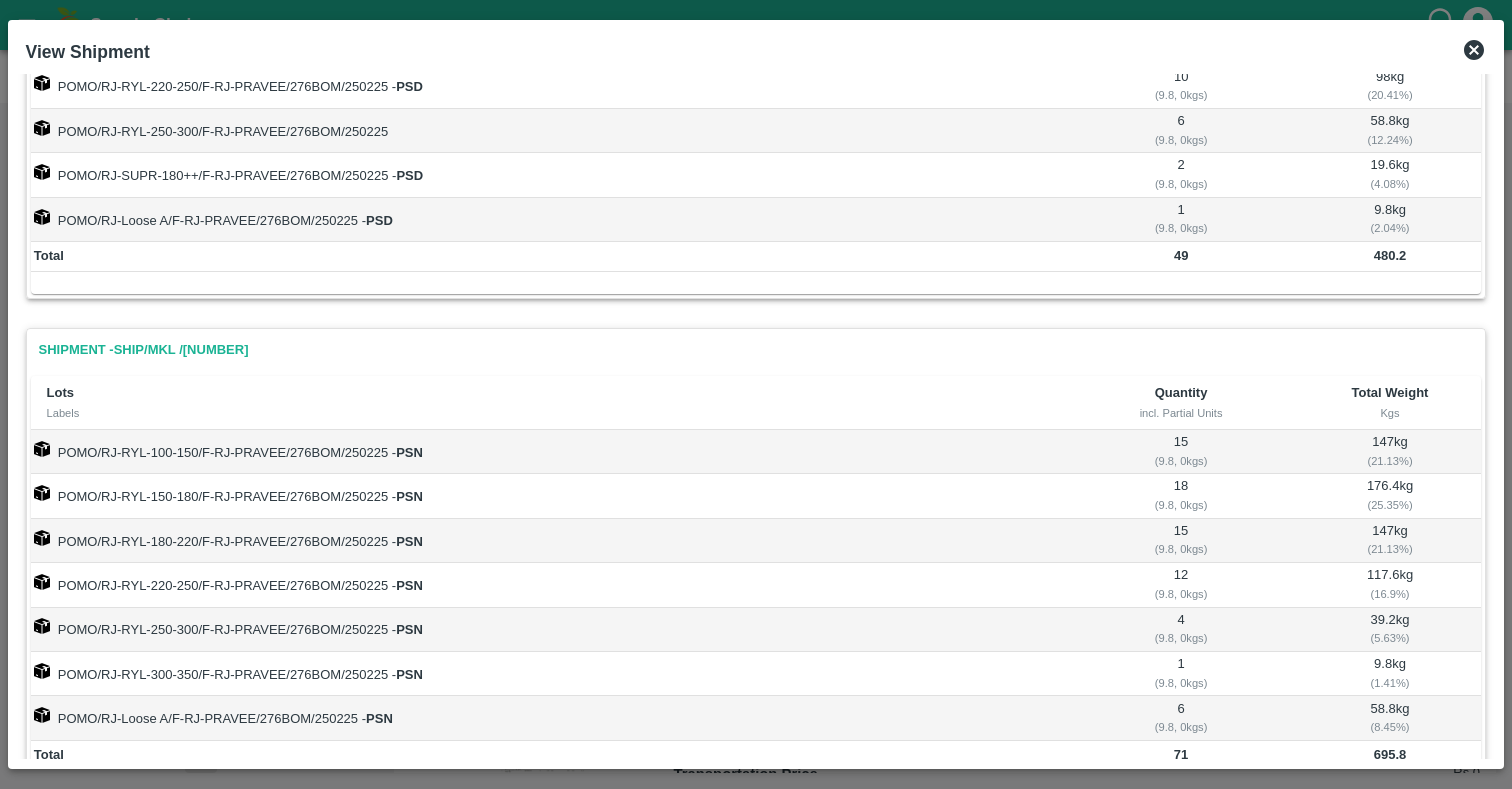 scroll, scrollTop: 738, scrollLeft: 0, axis: vertical 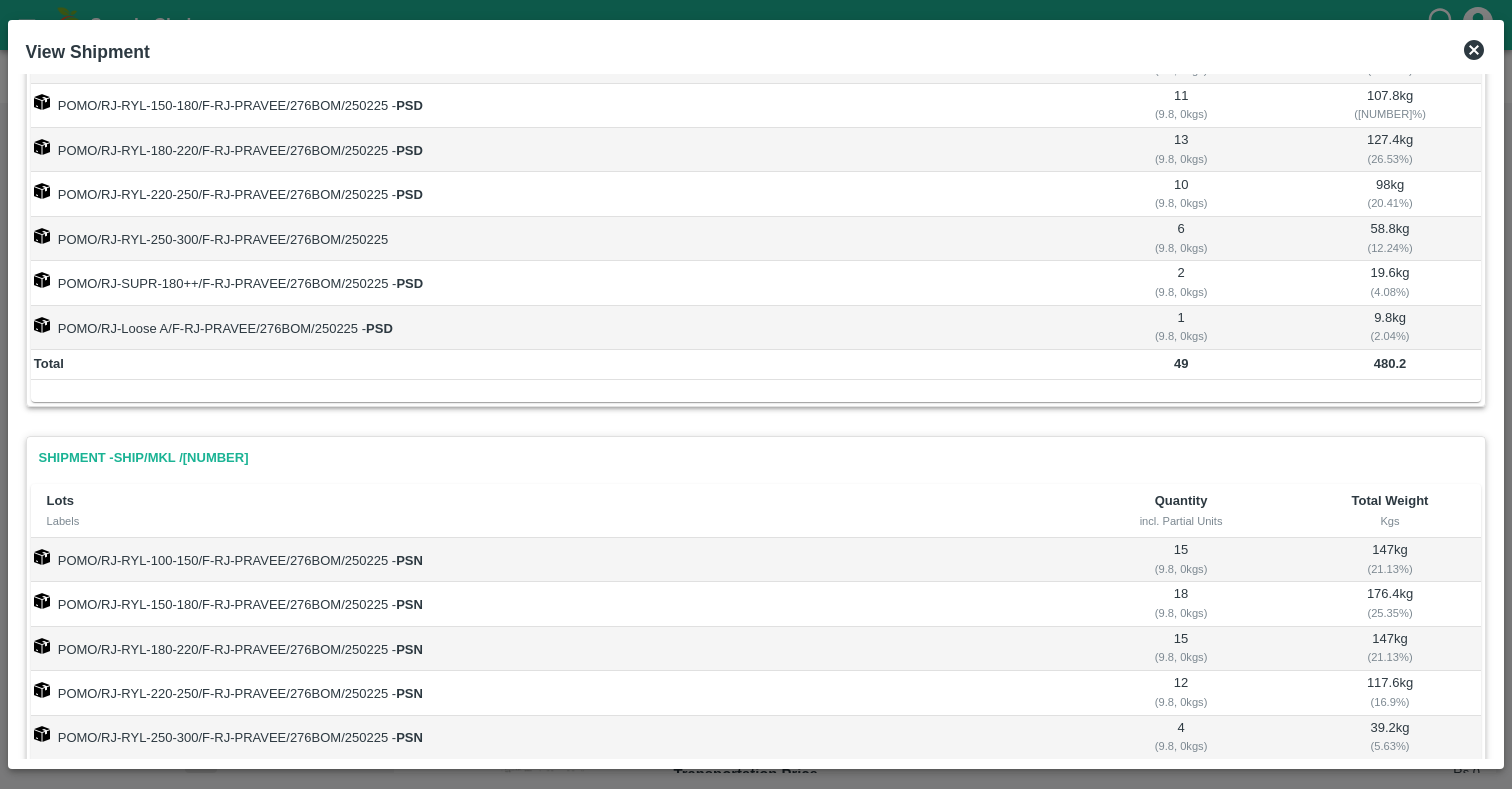 click 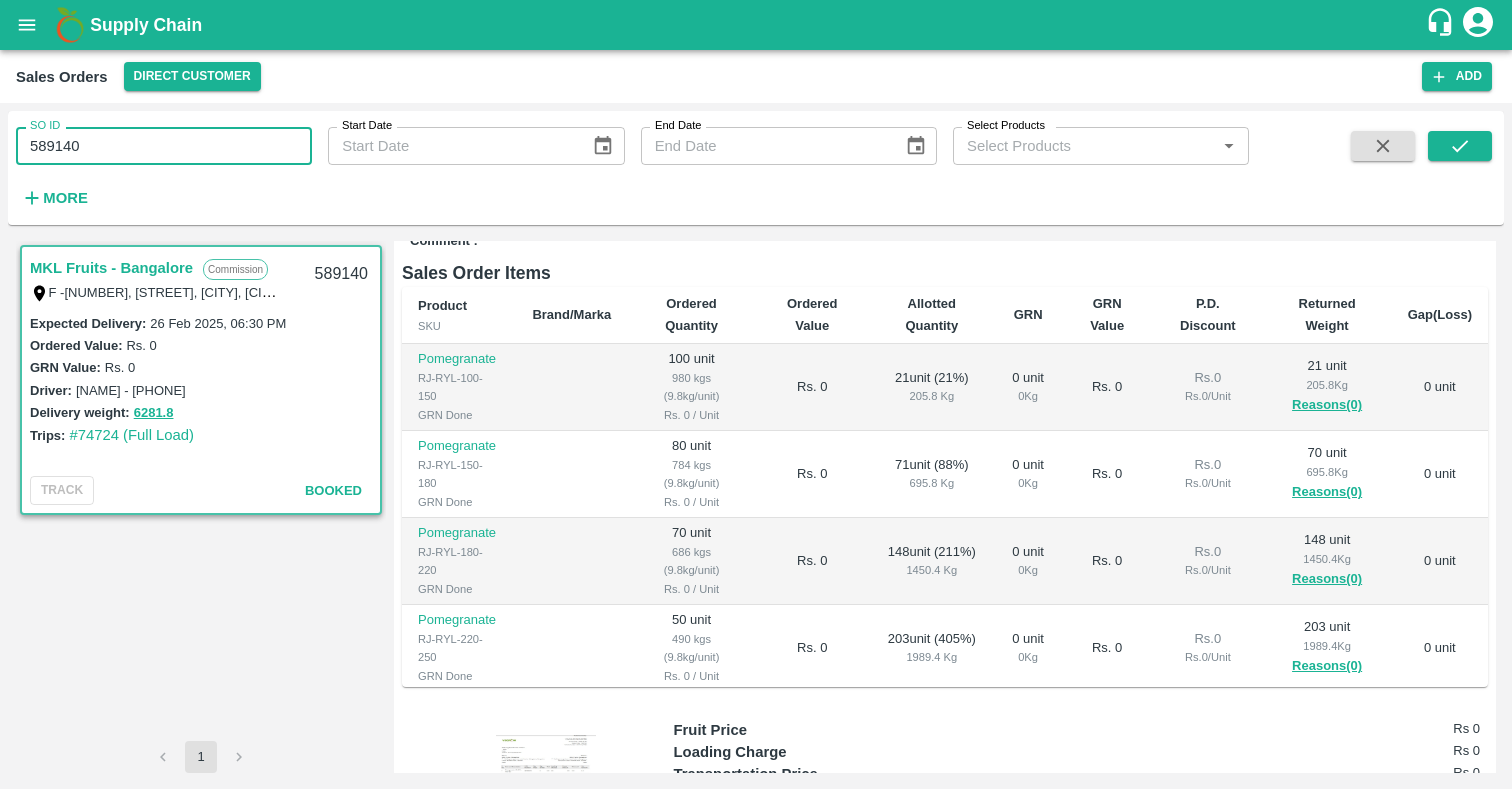 drag, startPoint x: 158, startPoint y: 142, endPoint x: 2, endPoint y: 141, distance: 156.0032 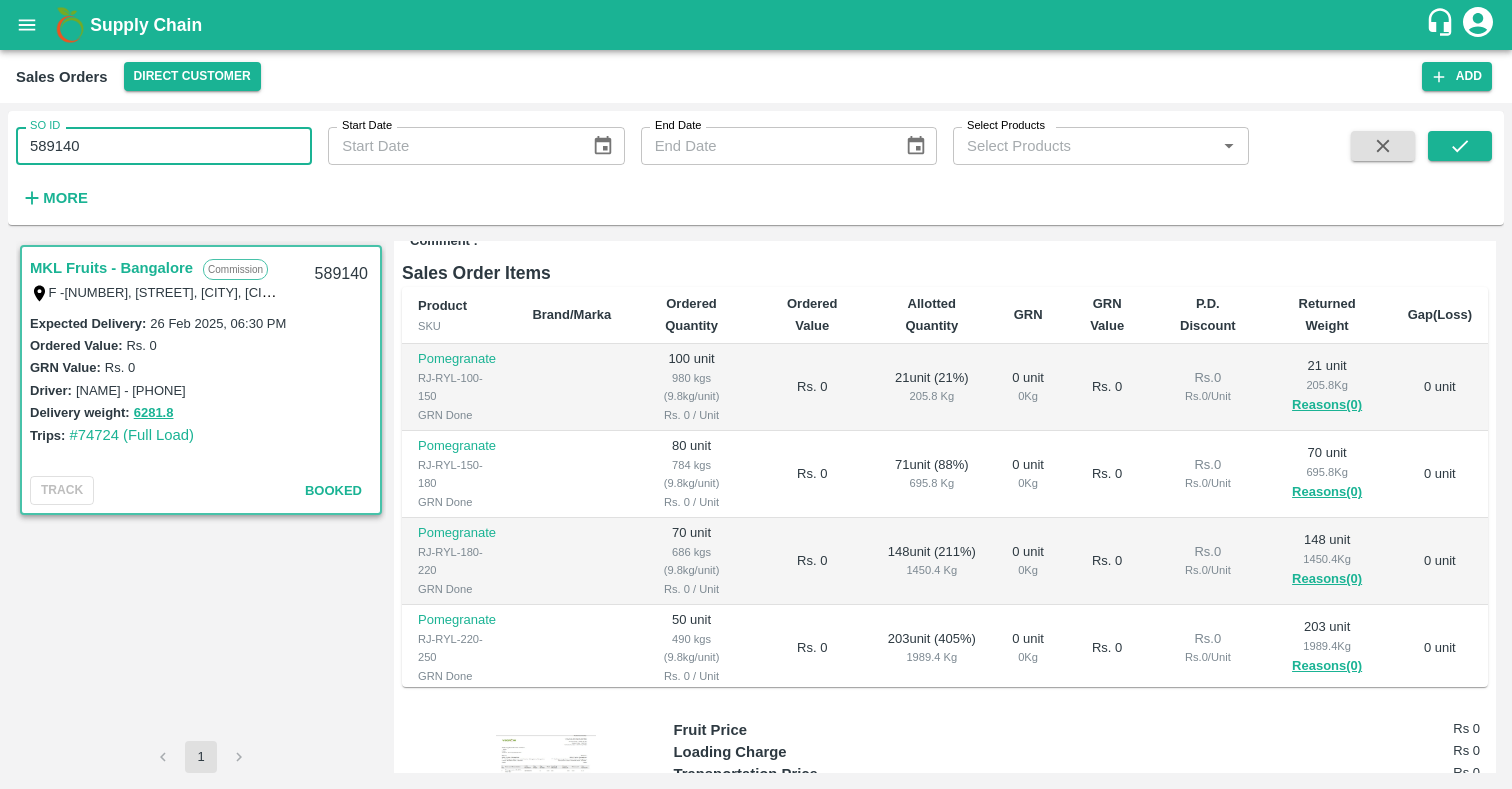 click on "SO ID 589140 SO ID Start Date Start Date End Date End Date Select Products Select Products   * More MKL Fruits - Bangalore Commission F -46, Singena agrahara road, Huskur , Bangalore, Bangalore Urban, KARNATAKA, 560099 589140 Expected Delivery : 26 Feb 2025, 06:30 PM Ordered Value: Rs.   0 GRN Value: Rs.   0 Driver: Amin - 9765807798 Delivery weight: 6281.8 Trips: #74724 (Full Load) TRACK Booked 1 Regular Sale MKL Fruits - Bangalore   - 589140 + Create Ticket View  GRN Details Generate Invoice More Farooq Ali K 9980039459 F -46, Singena agrahara road, Huskur , Bangalore, Bangalore Urban, KARNATAKA, 560099 Expected Delivery 03 Mar, 11:00AM Updated Delivery 26 Feb, 06:30PM Track Shipment TRACK VEHICLE Sale Type :  Commission Expected Delivery :  26 Feb 2025, 06:30 PM Sales Exec :  Jayasurya M Status: Booked   Payment Mode :  credit Created By :  hari.pranessh1@vegrow.in Comment : Sales Order Items Product SKU Brand/Marka Ordered Quantity Ordered Value Allotted Quantity GRN GRN Value P.D. Discount Rs. 0 0" at bounding box center (756, 446) 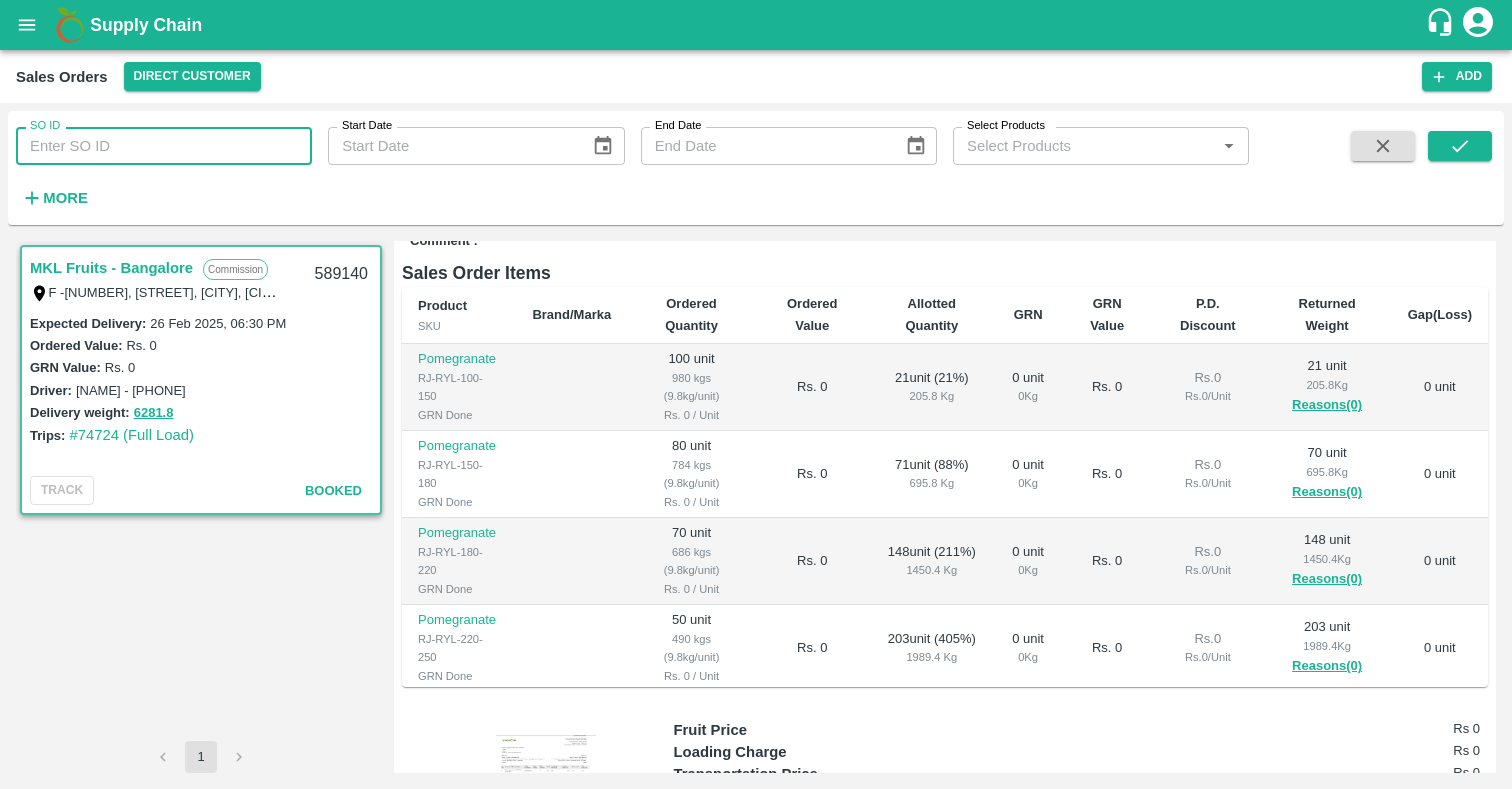 paste 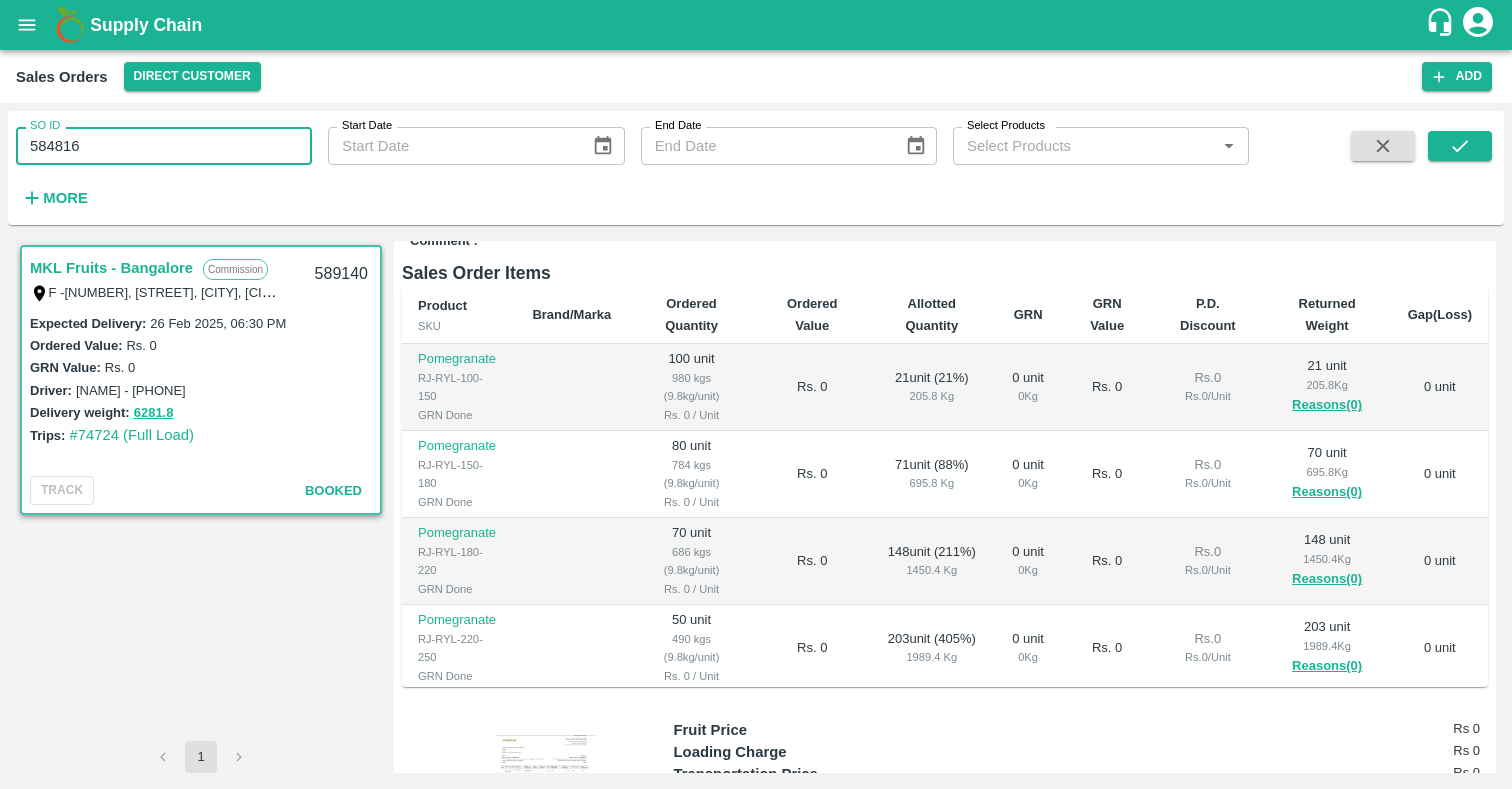 type on "584816" 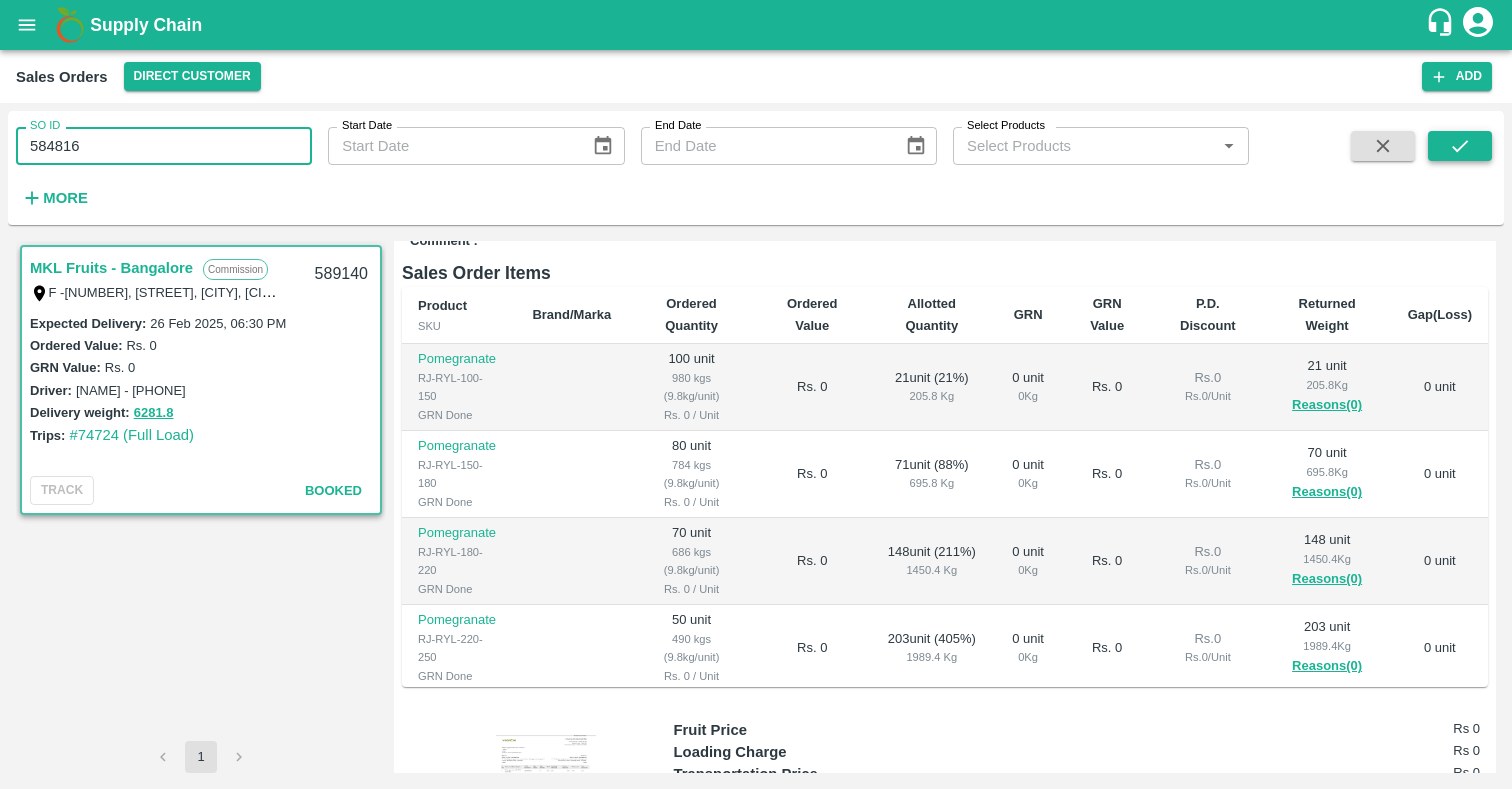 click at bounding box center (1460, 146) 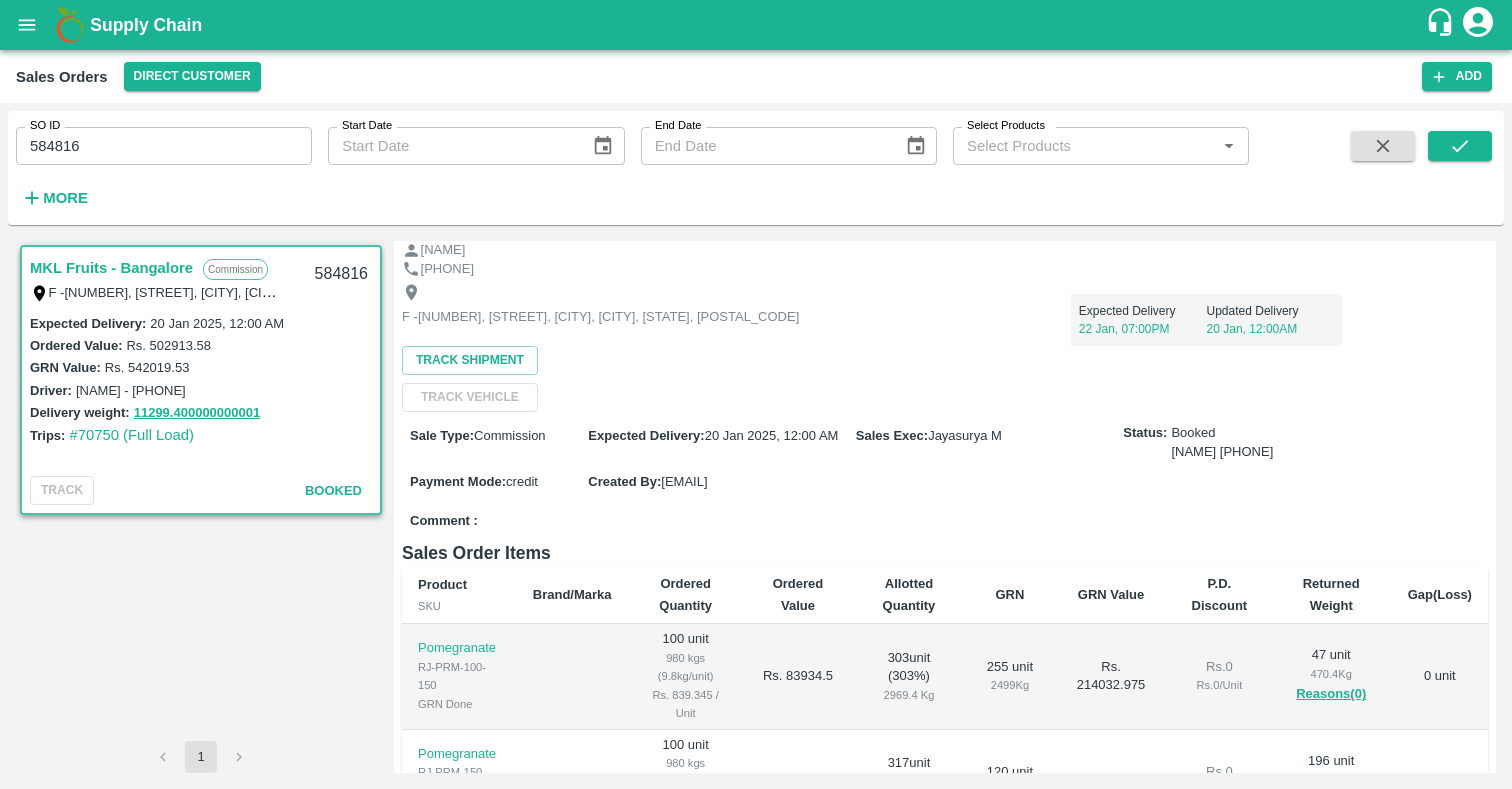 scroll, scrollTop: 14, scrollLeft: 0, axis: vertical 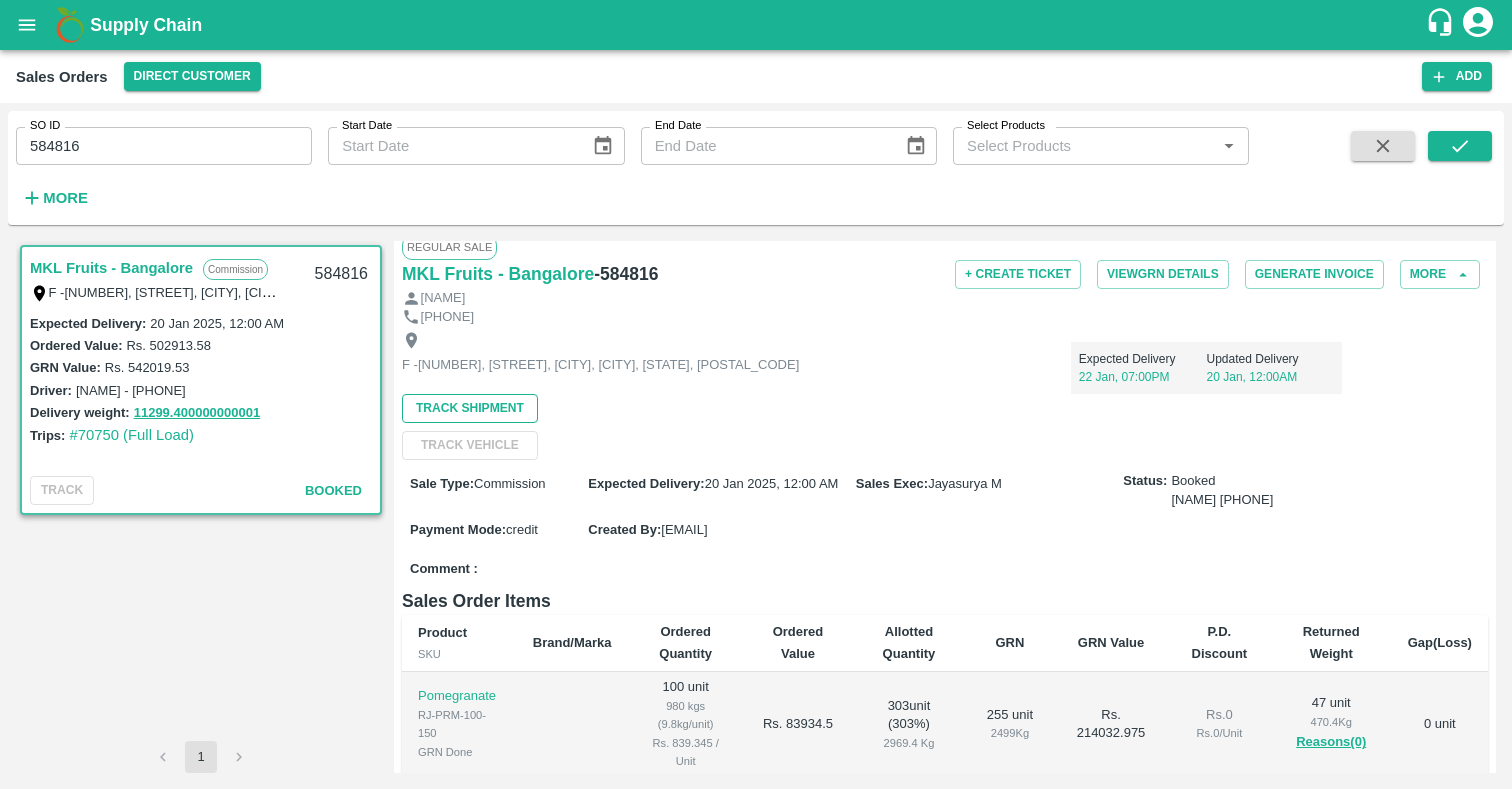 click on "Track Shipment" at bounding box center [470, 408] 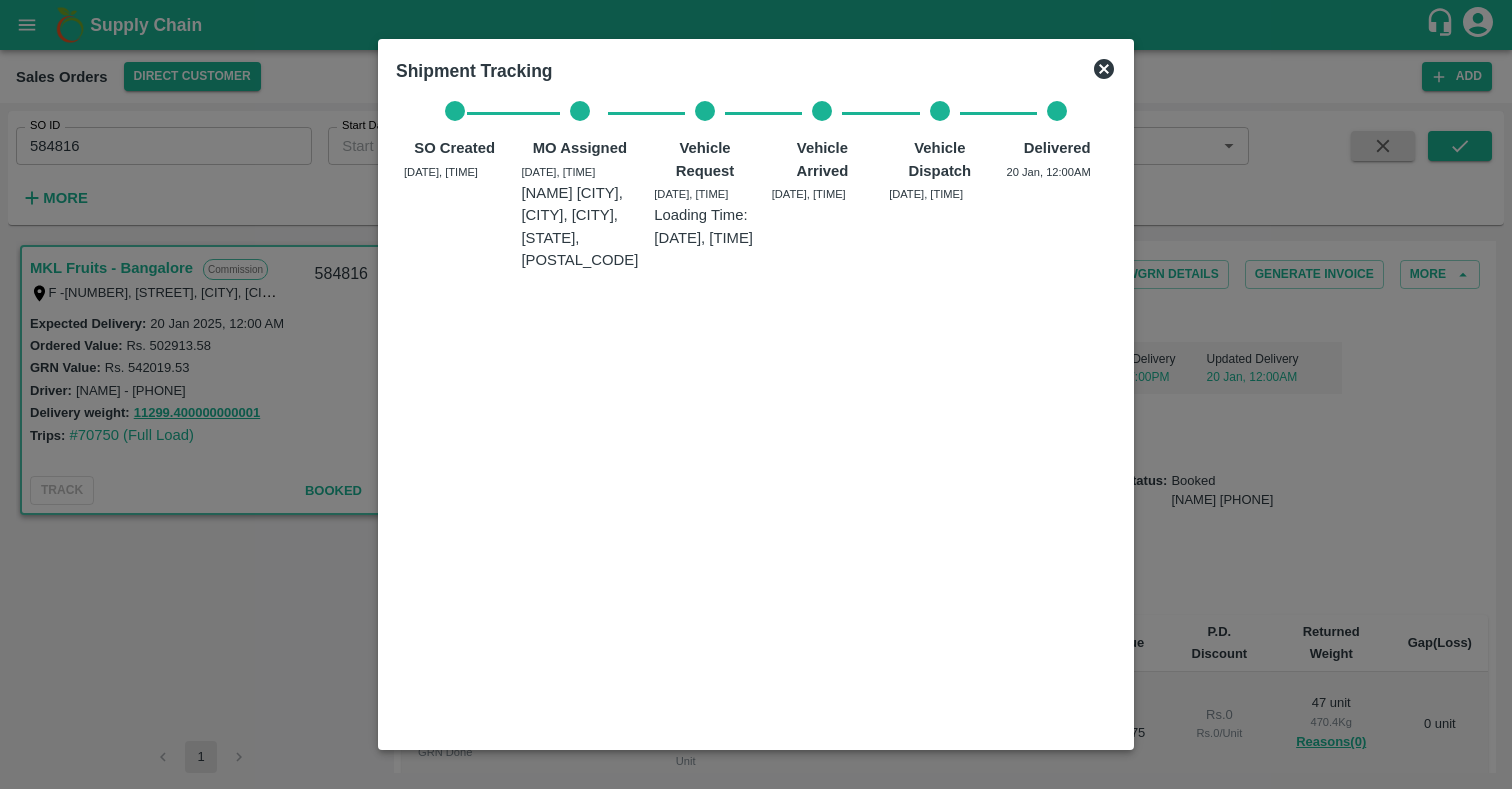 click 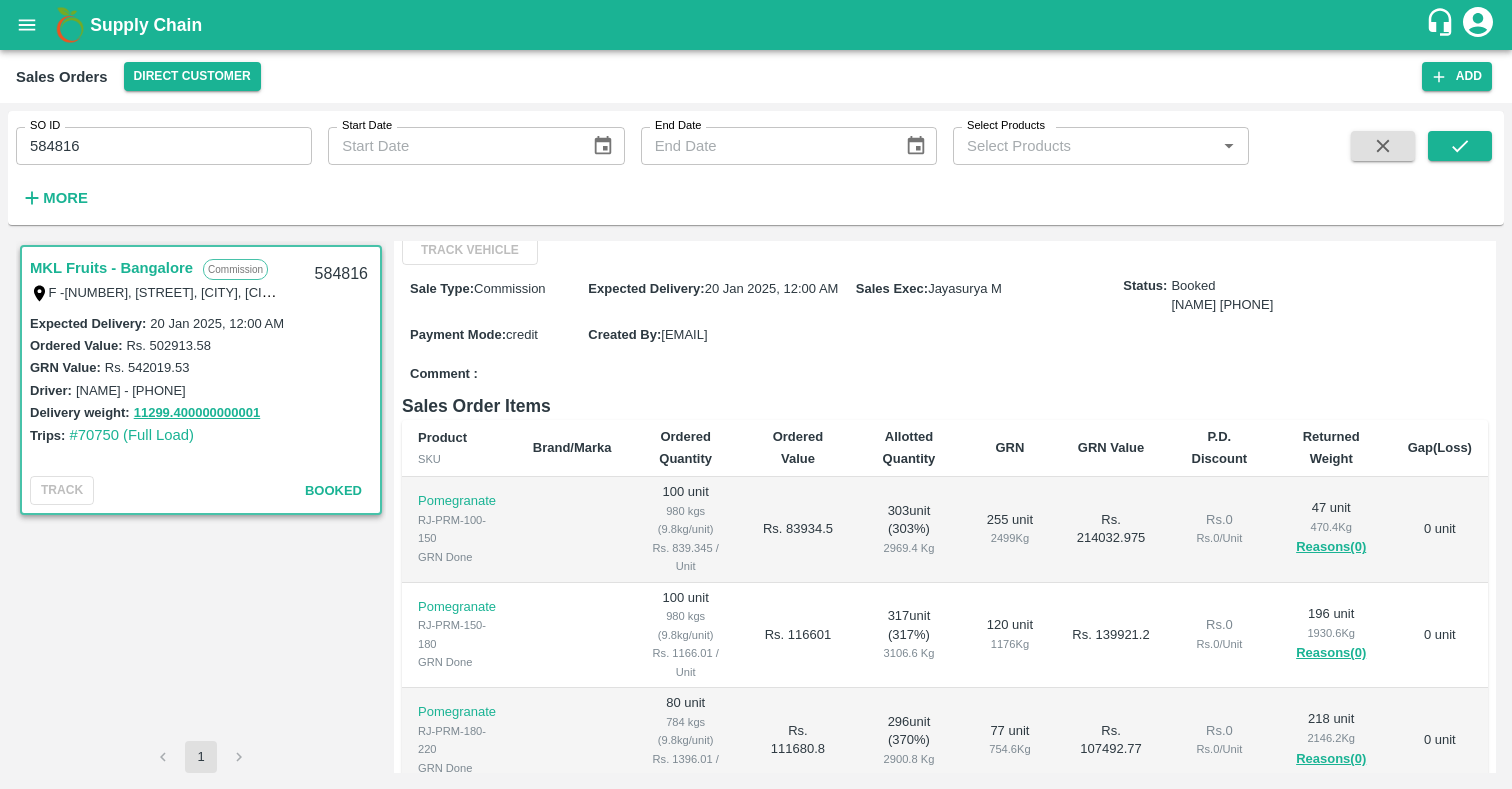 scroll, scrollTop: 212, scrollLeft: 0, axis: vertical 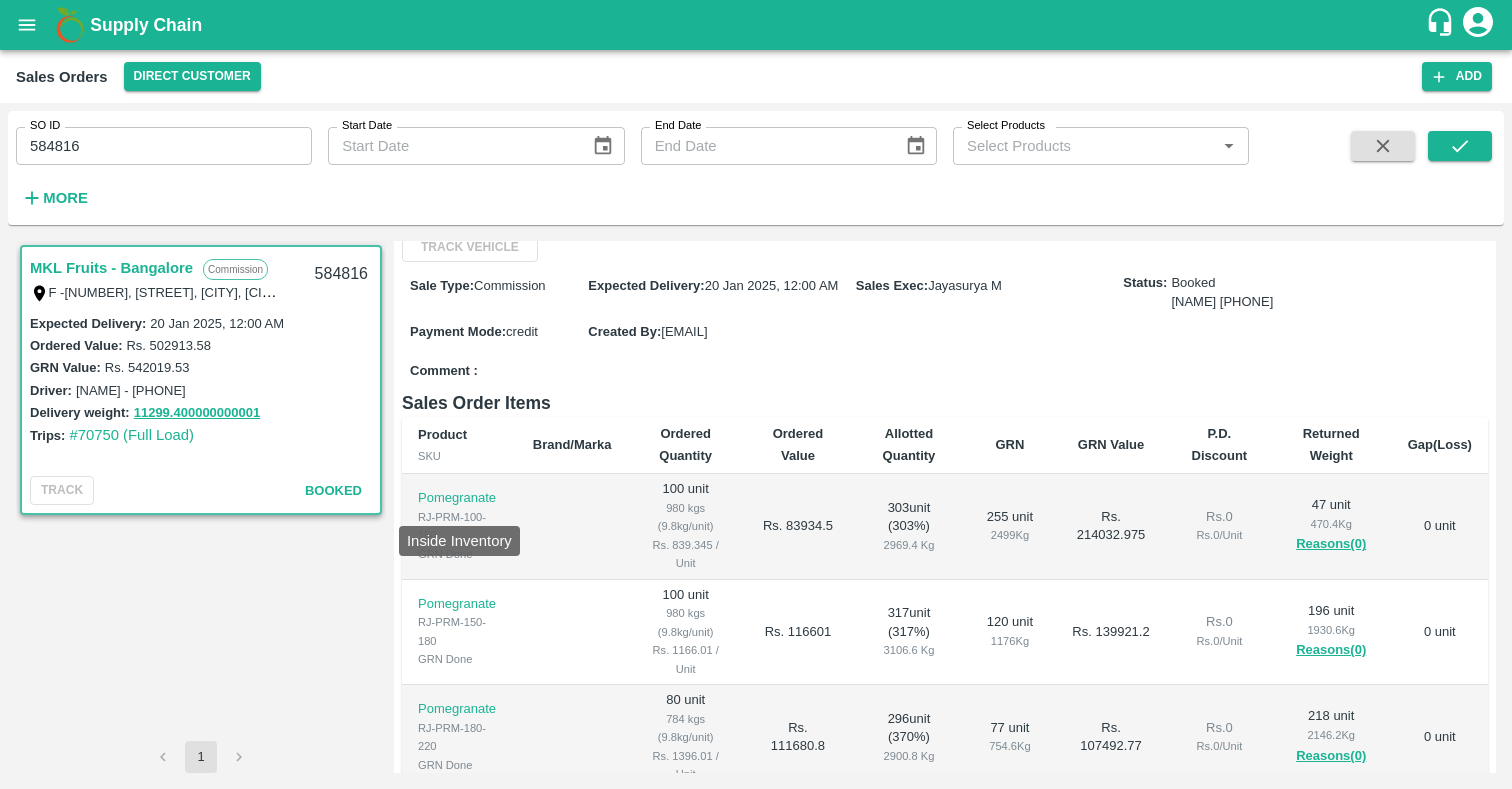 click on "Pomegranate" at bounding box center [459, 498] 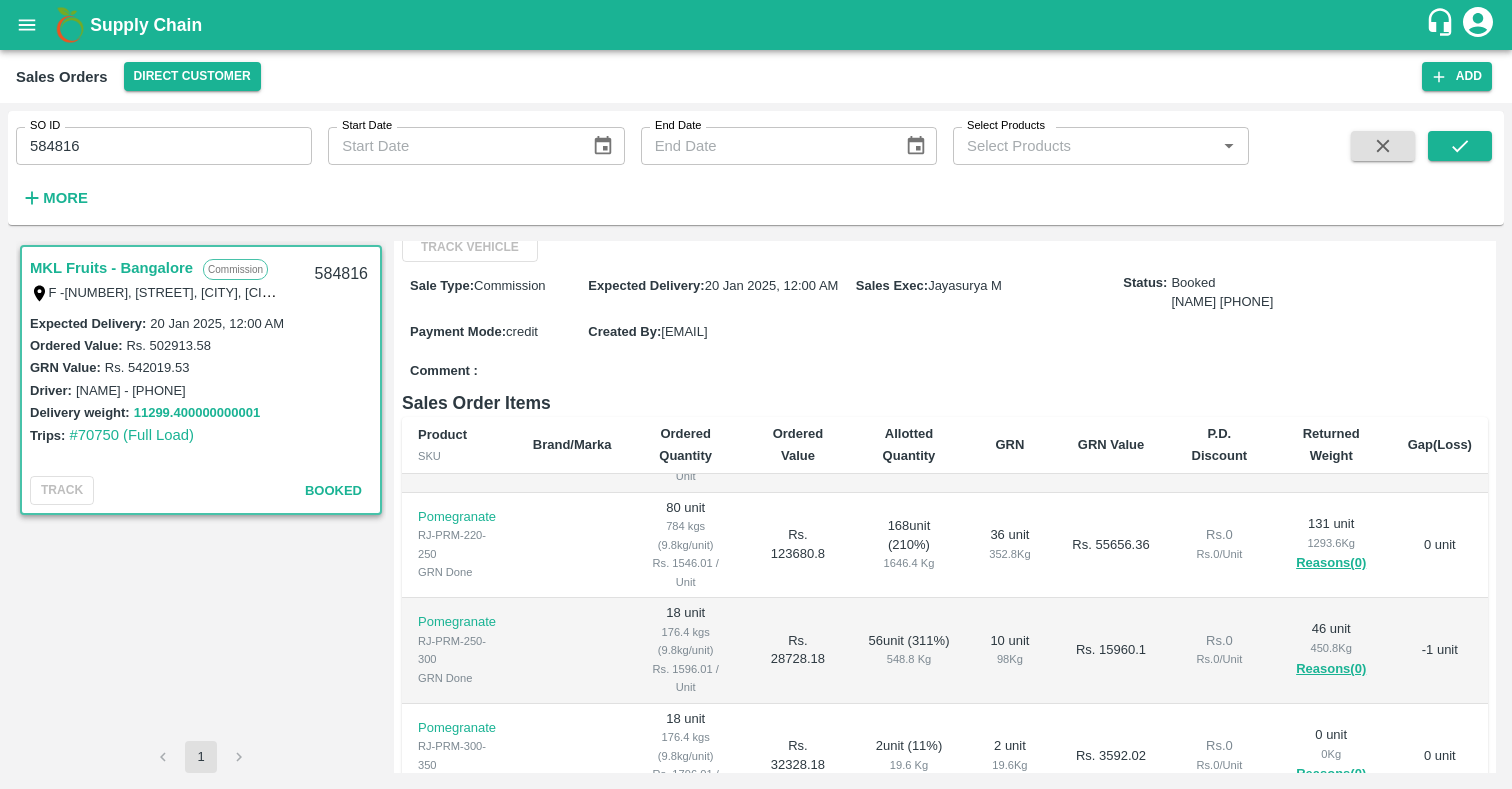 scroll, scrollTop: 302, scrollLeft: 0, axis: vertical 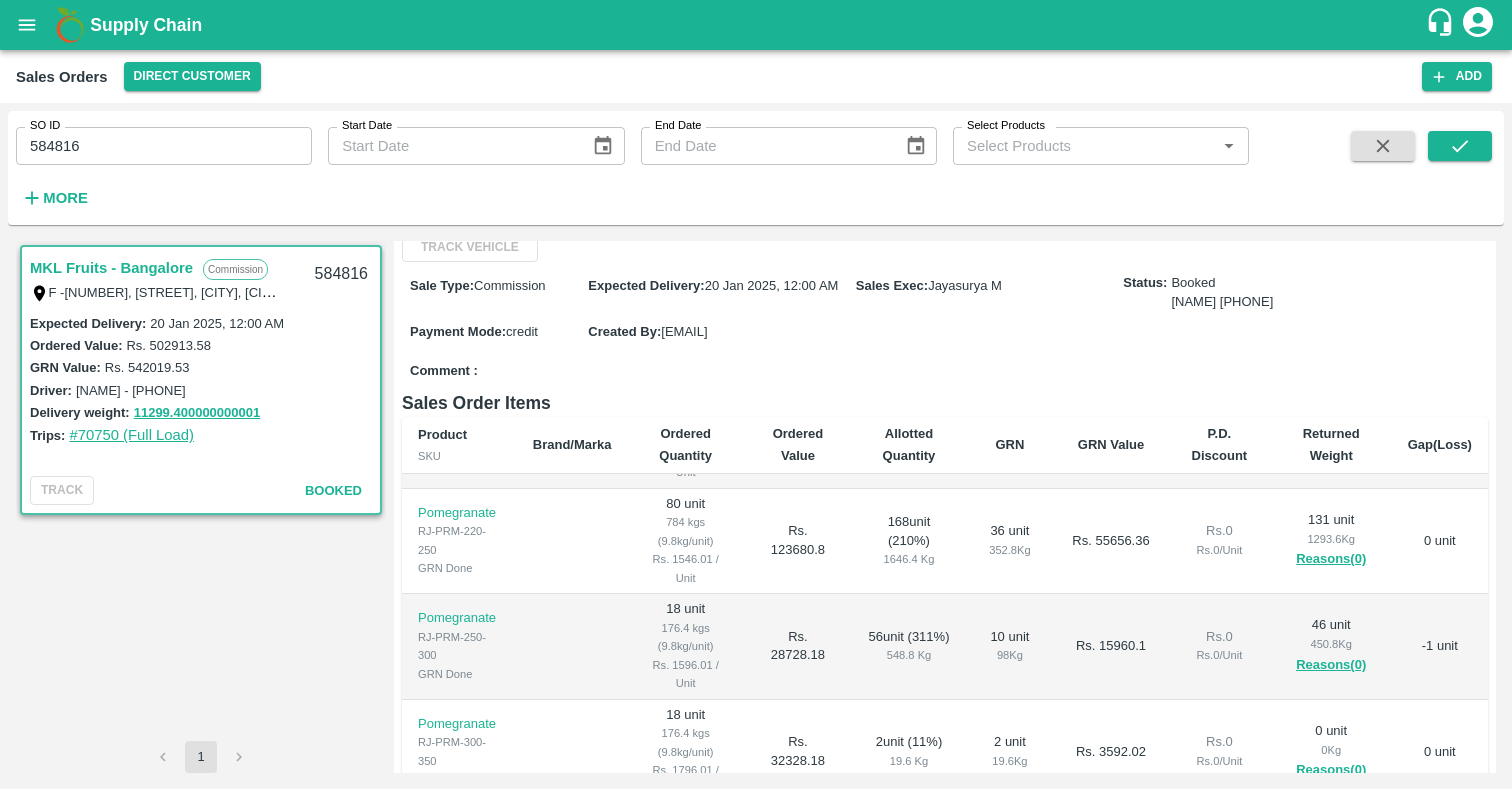 click on "#70750 (Full Load)" at bounding box center [131, 435] 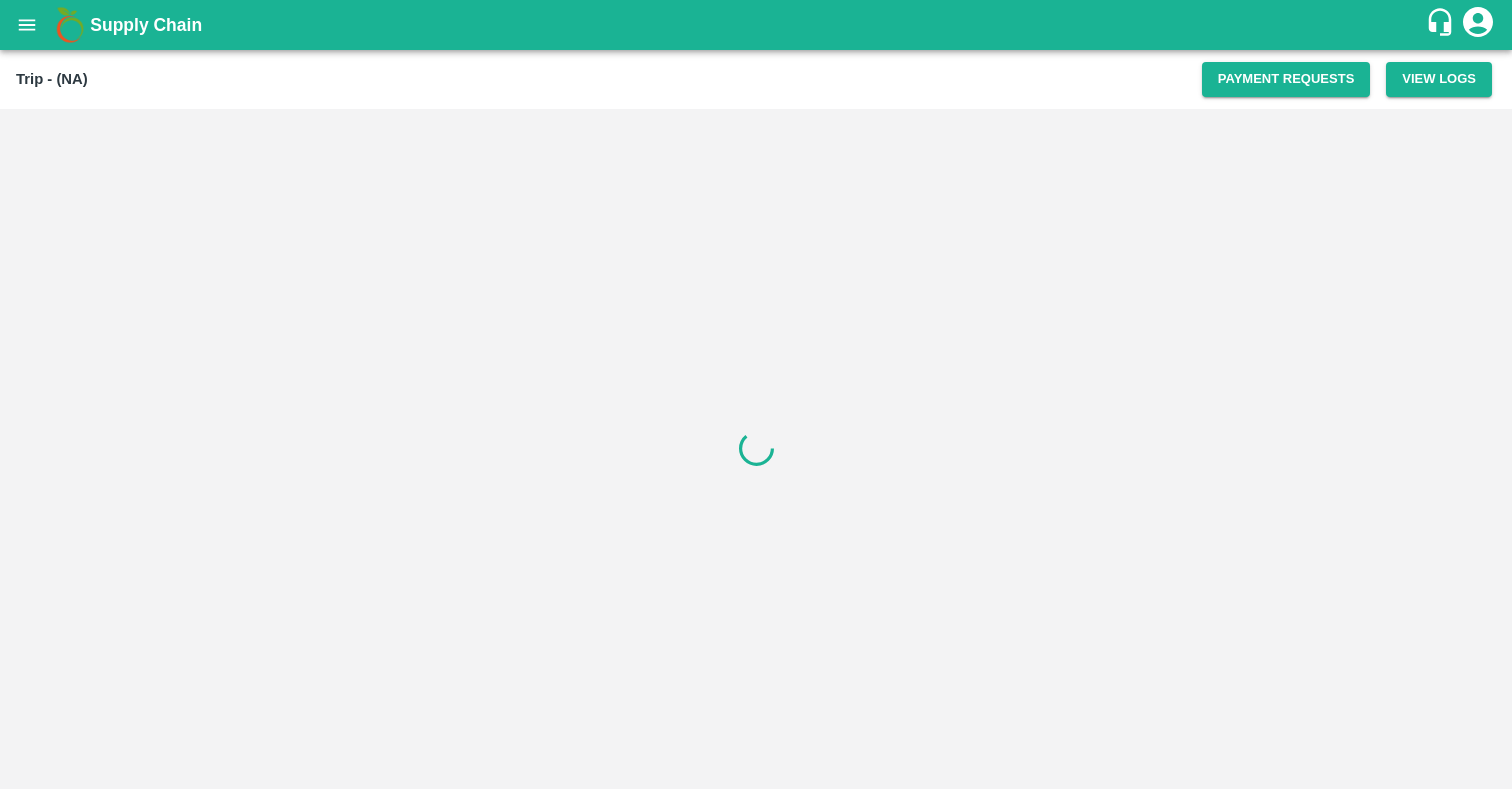 scroll, scrollTop: 0, scrollLeft: 0, axis: both 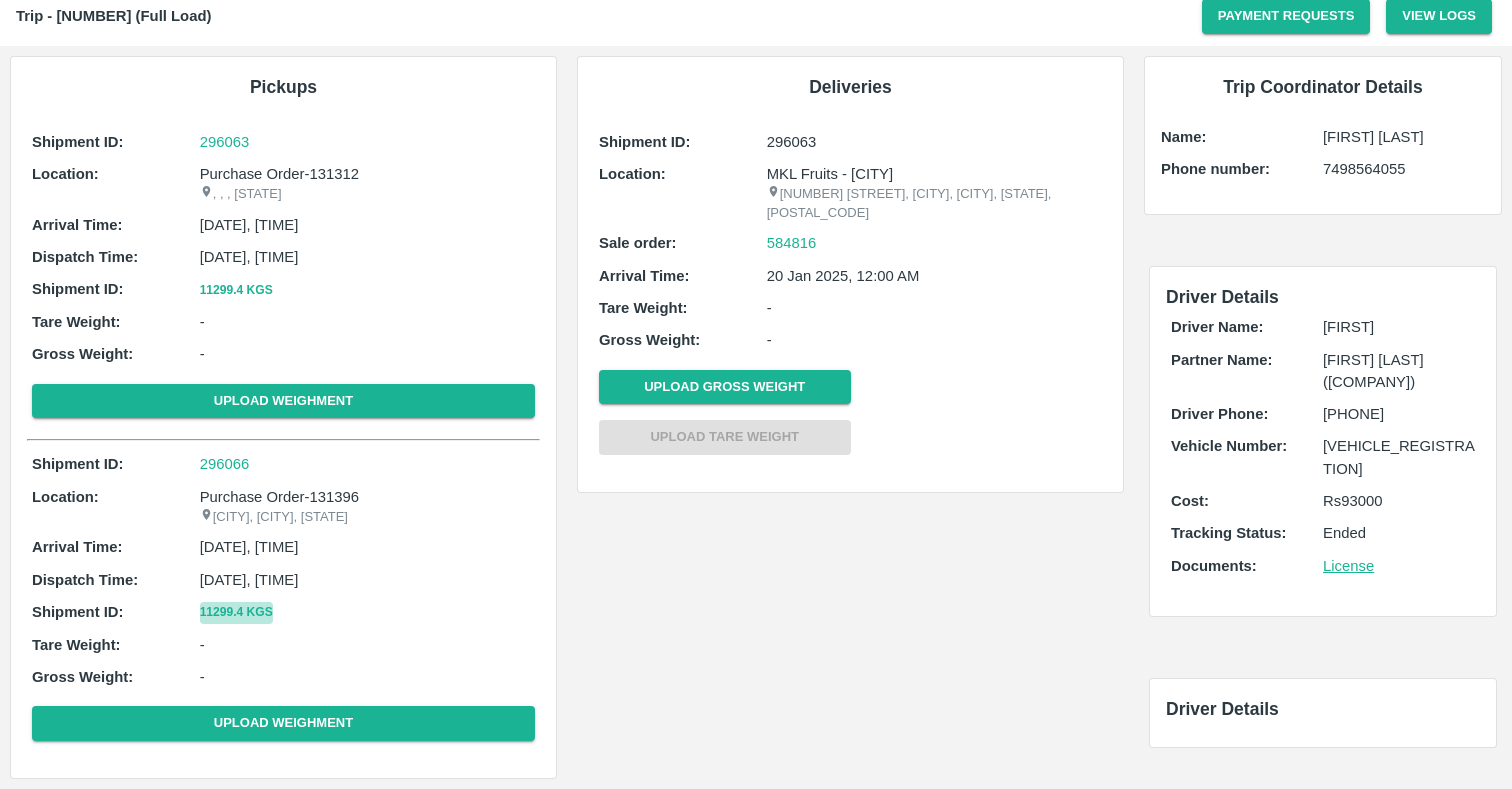 click on "11299.4  Kgs" at bounding box center [236, 612] 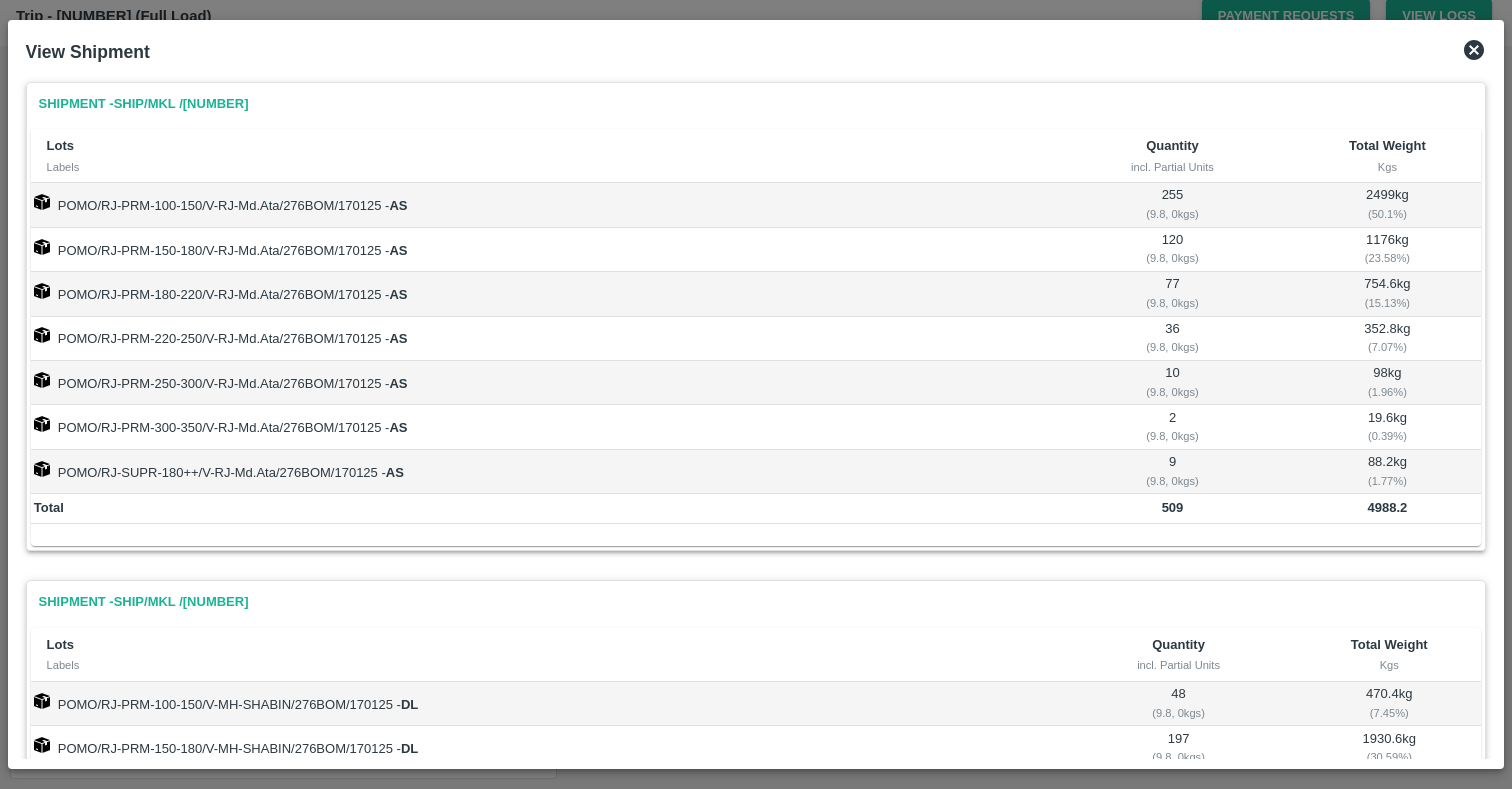 scroll, scrollTop: 283, scrollLeft: 0, axis: vertical 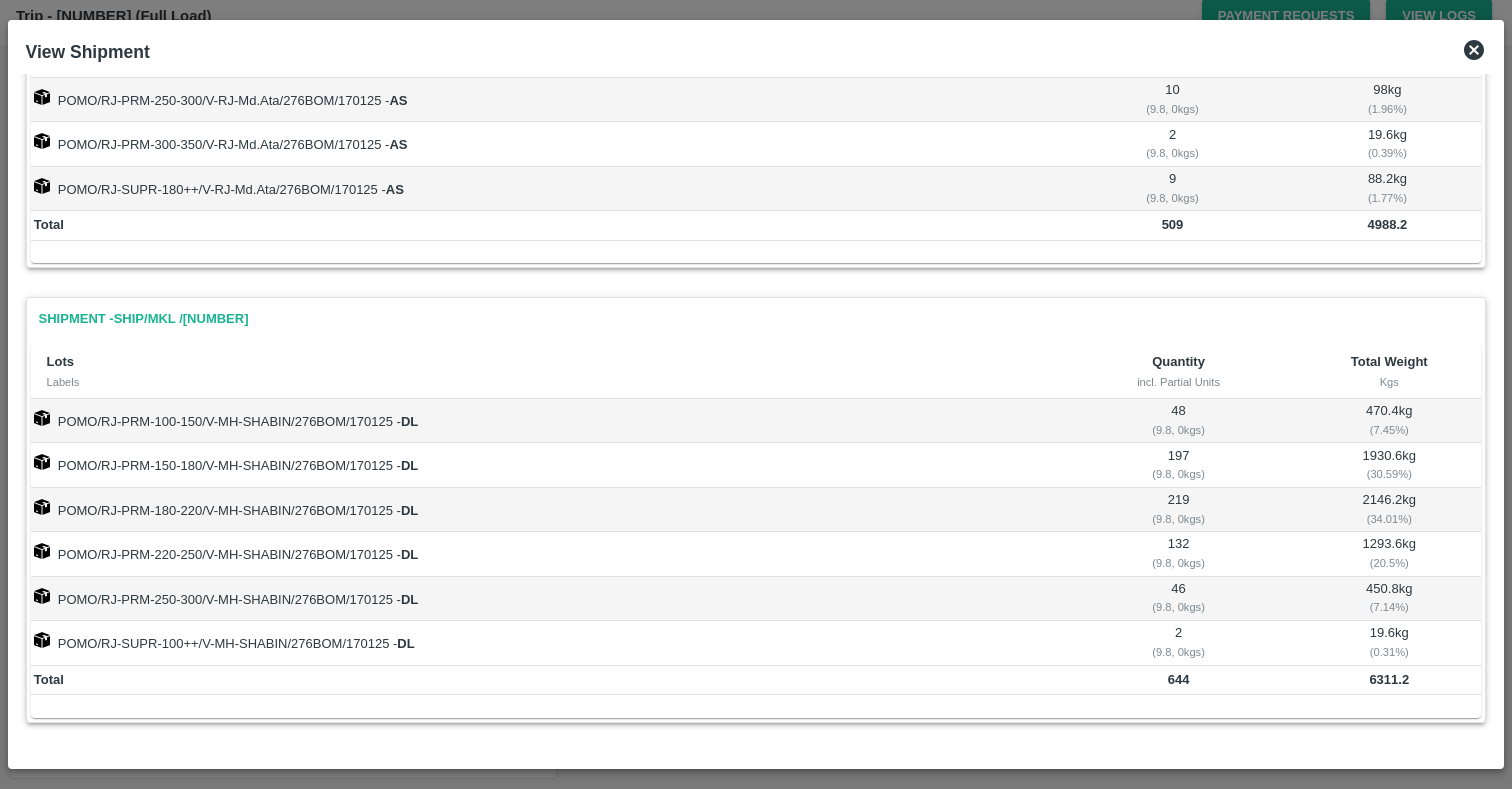 click on "197 ( 9.8,   0  kgs)" at bounding box center (1178, 465) 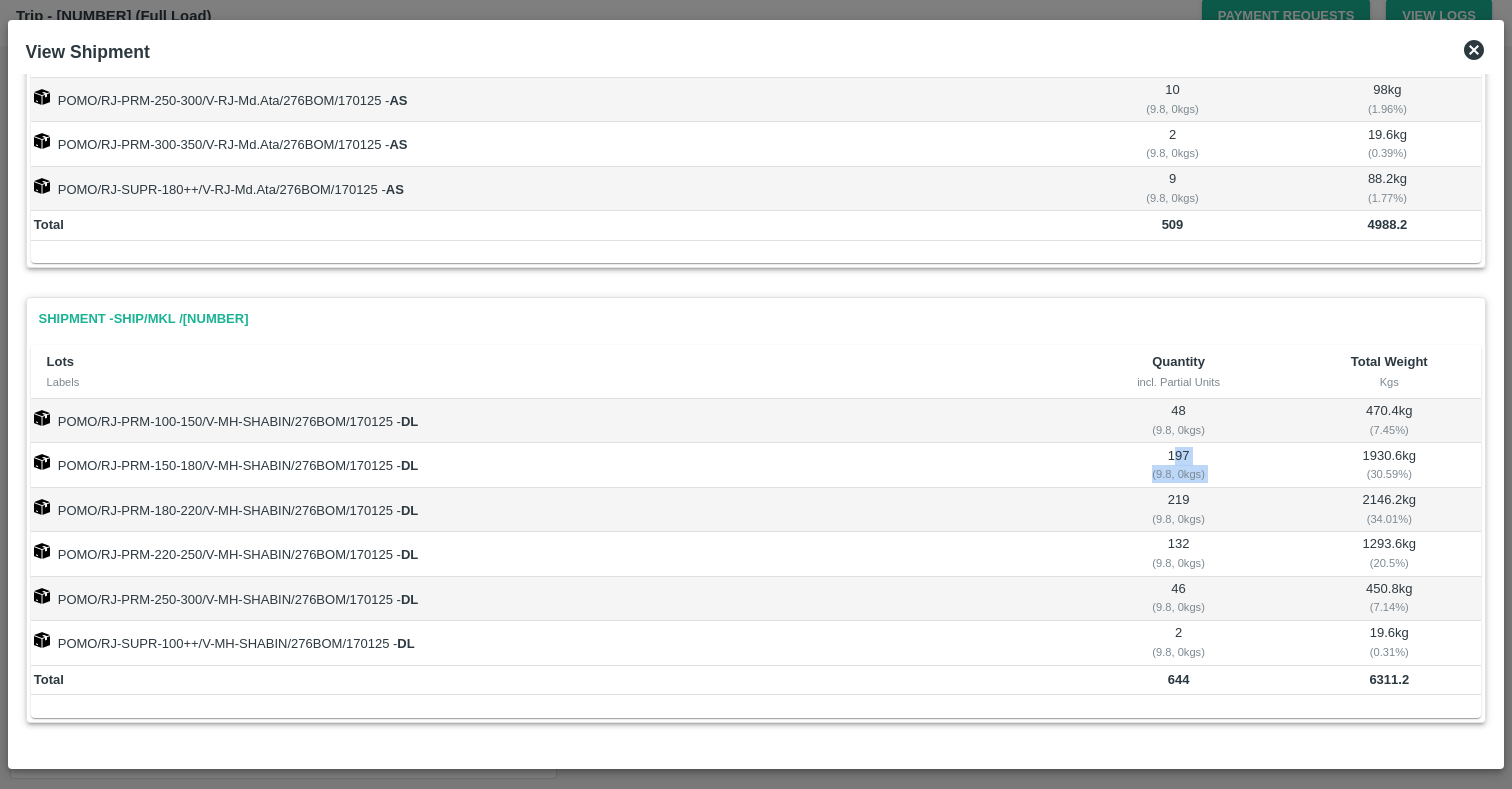 drag, startPoint x: 1171, startPoint y: 455, endPoint x: 1322, endPoint y: 456, distance: 151.00331 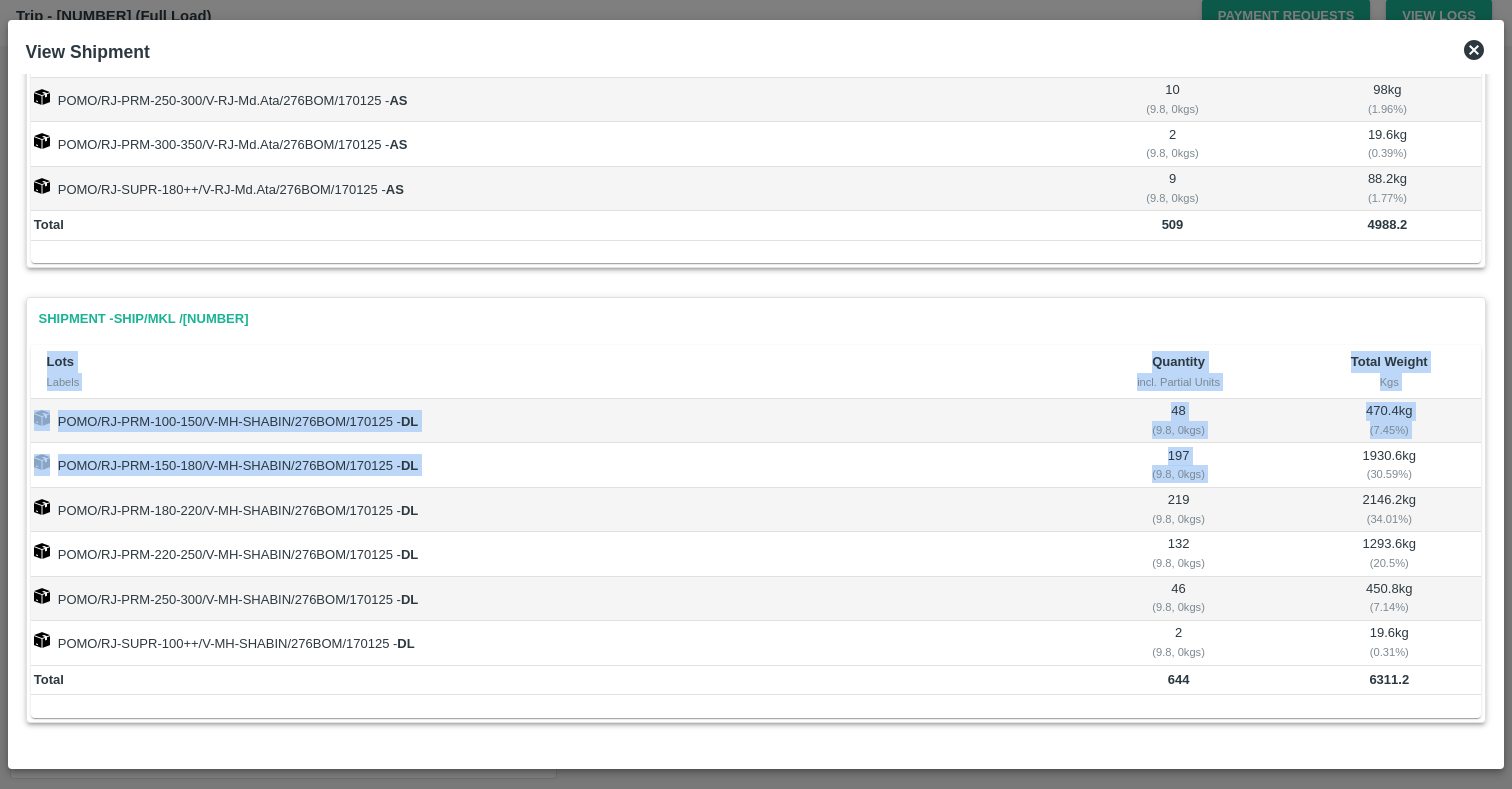 drag, startPoint x: 1353, startPoint y: 455, endPoint x: 1483, endPoint y: 447, distance: 130.24593 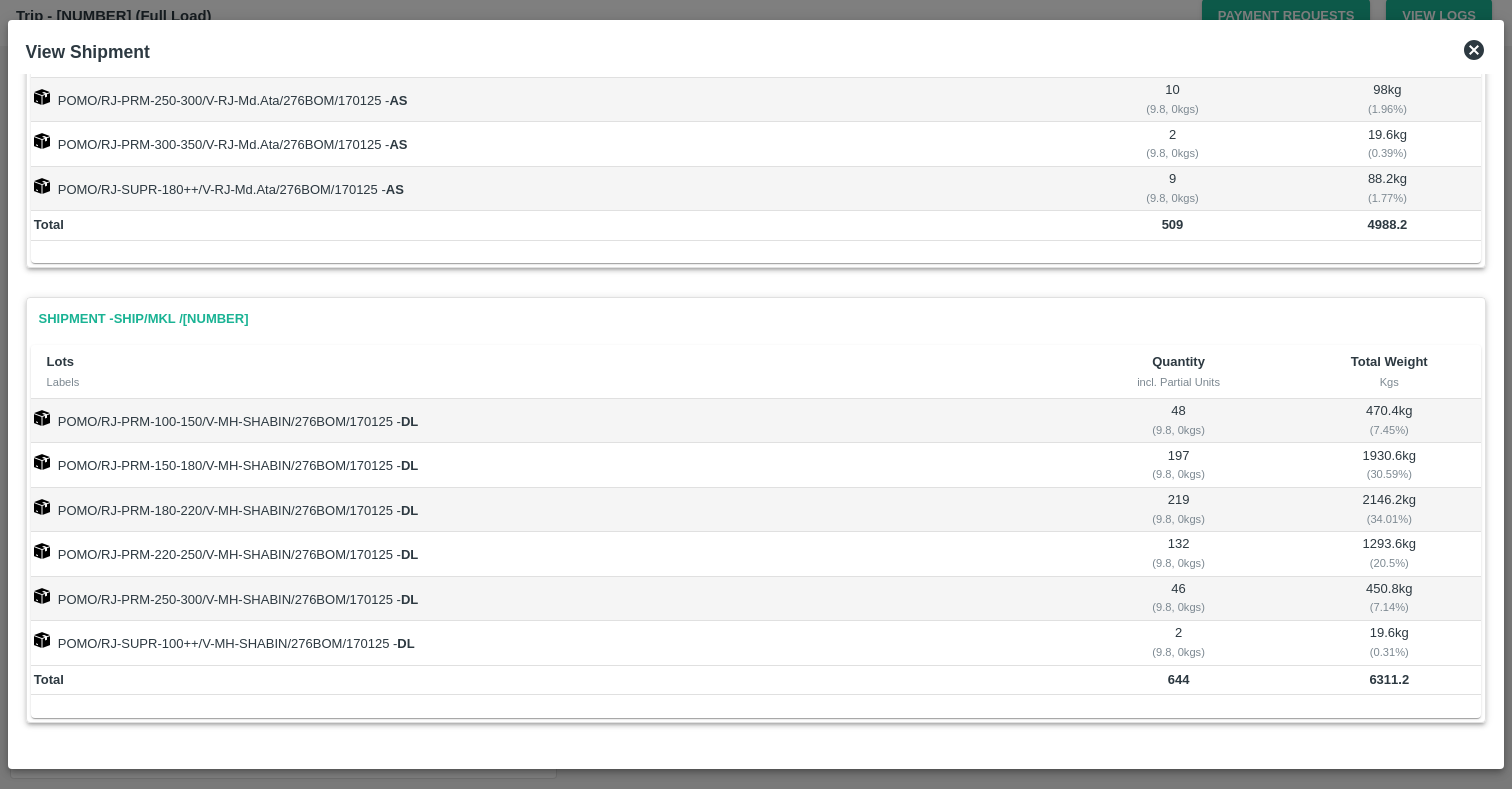 click on "1930.6  kg ( 30.59 %)" at bounding box center [1389, 465] 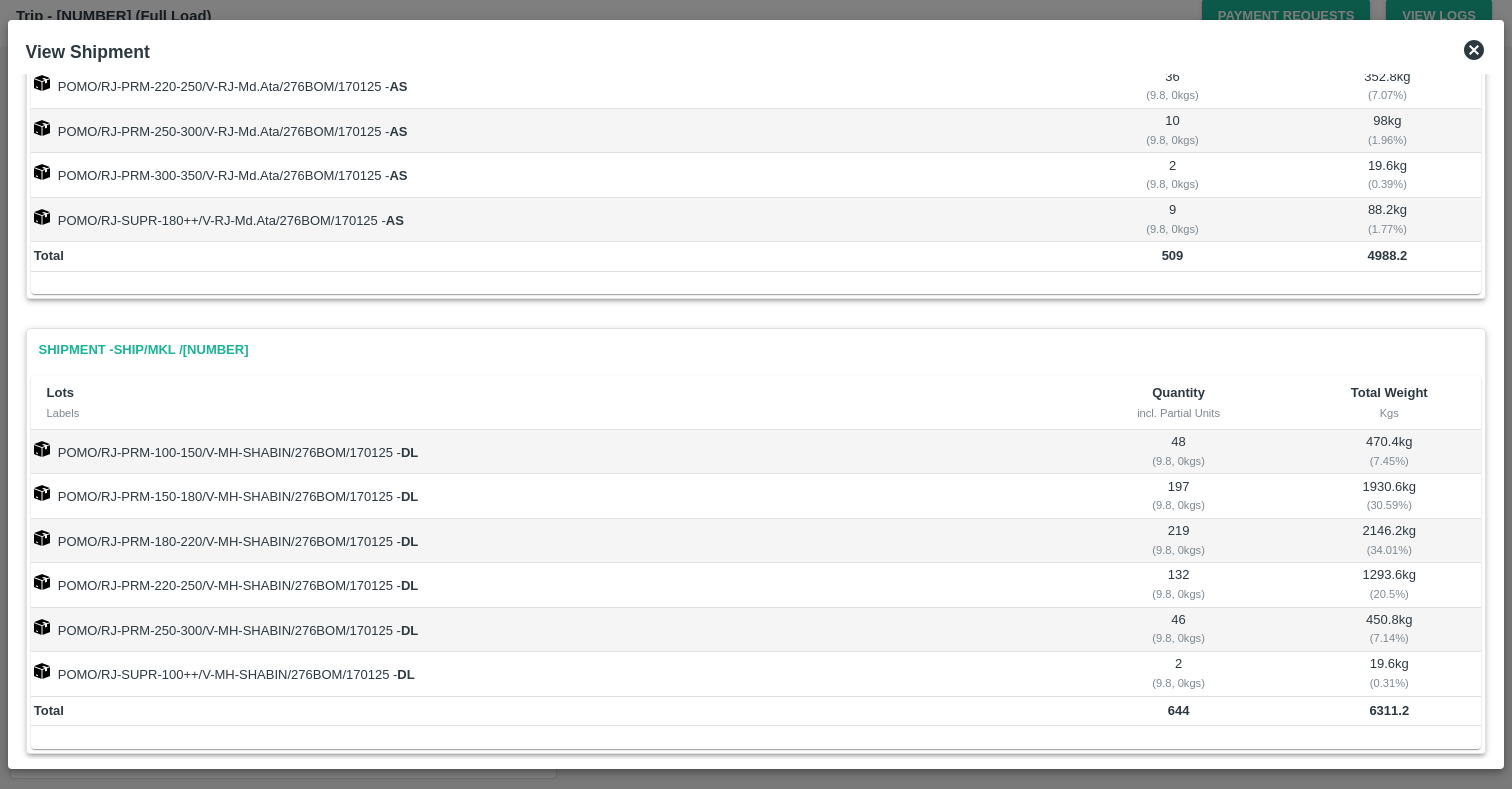 click 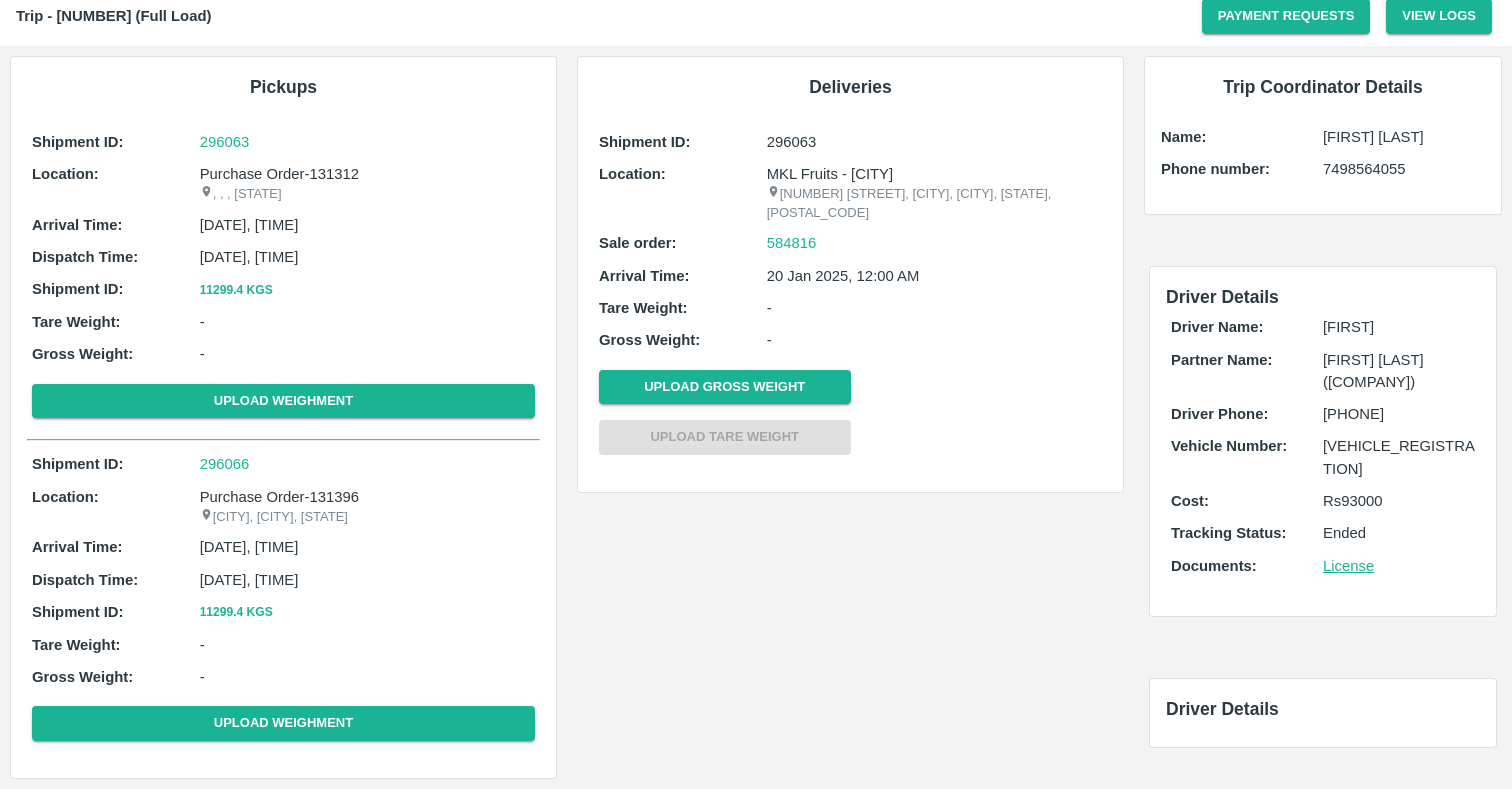 scroll, scrollTop: 0, scrollLeft: 0, axis: both 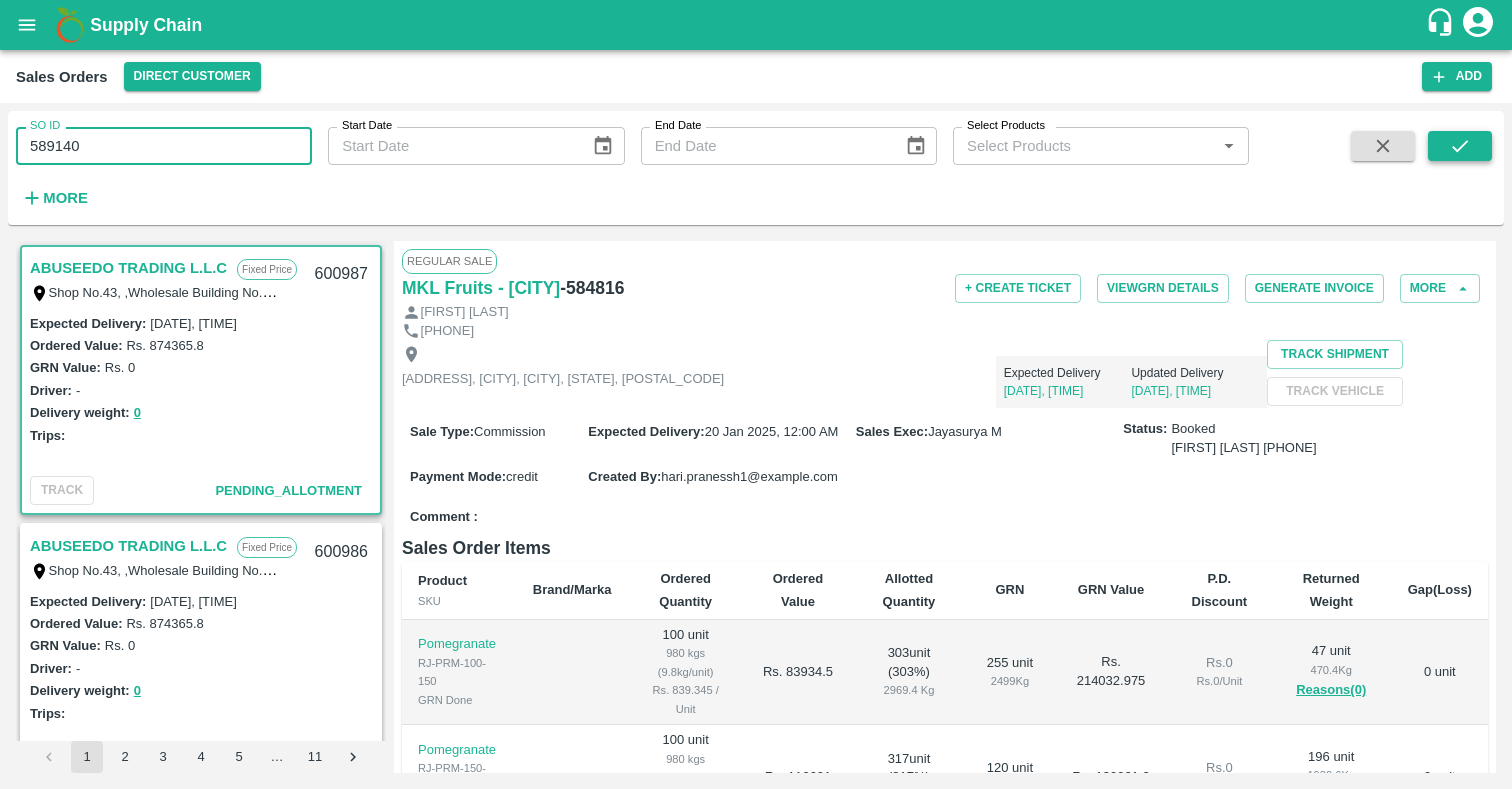 type on "589140" 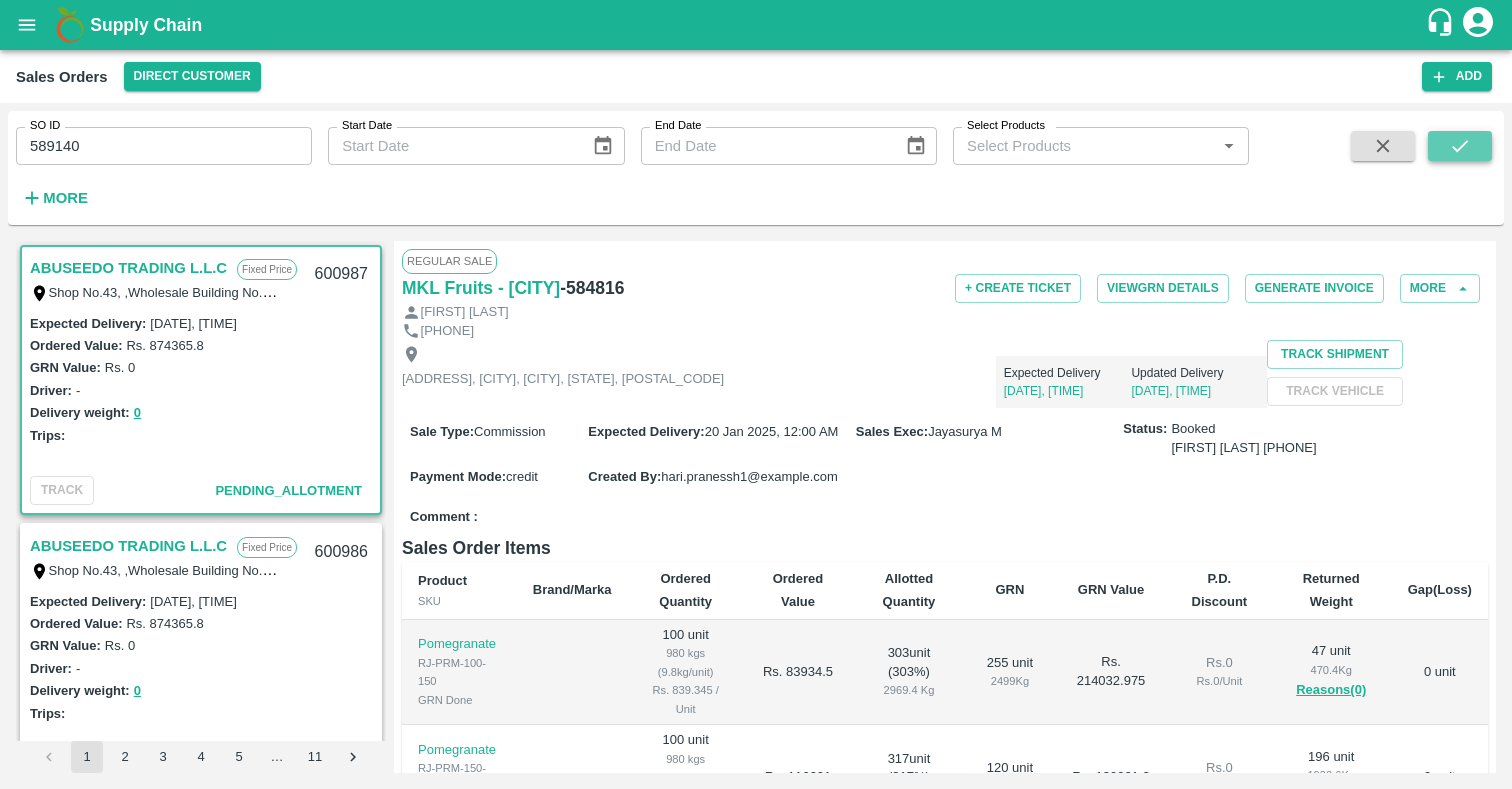 click at bounding box center [1460, 146] 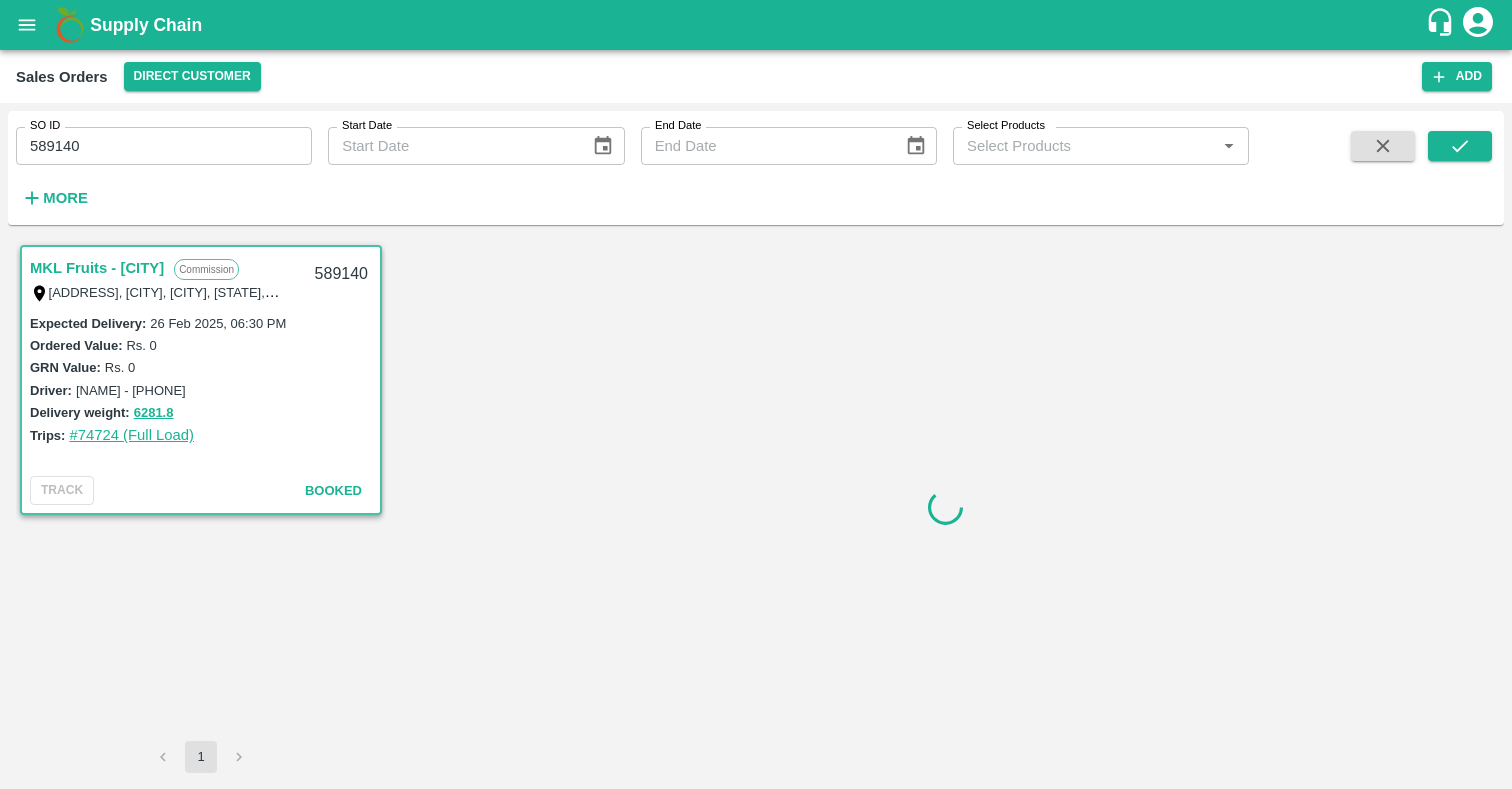 click on "#74724 (Full Load)" at bounding box center [131, 435] 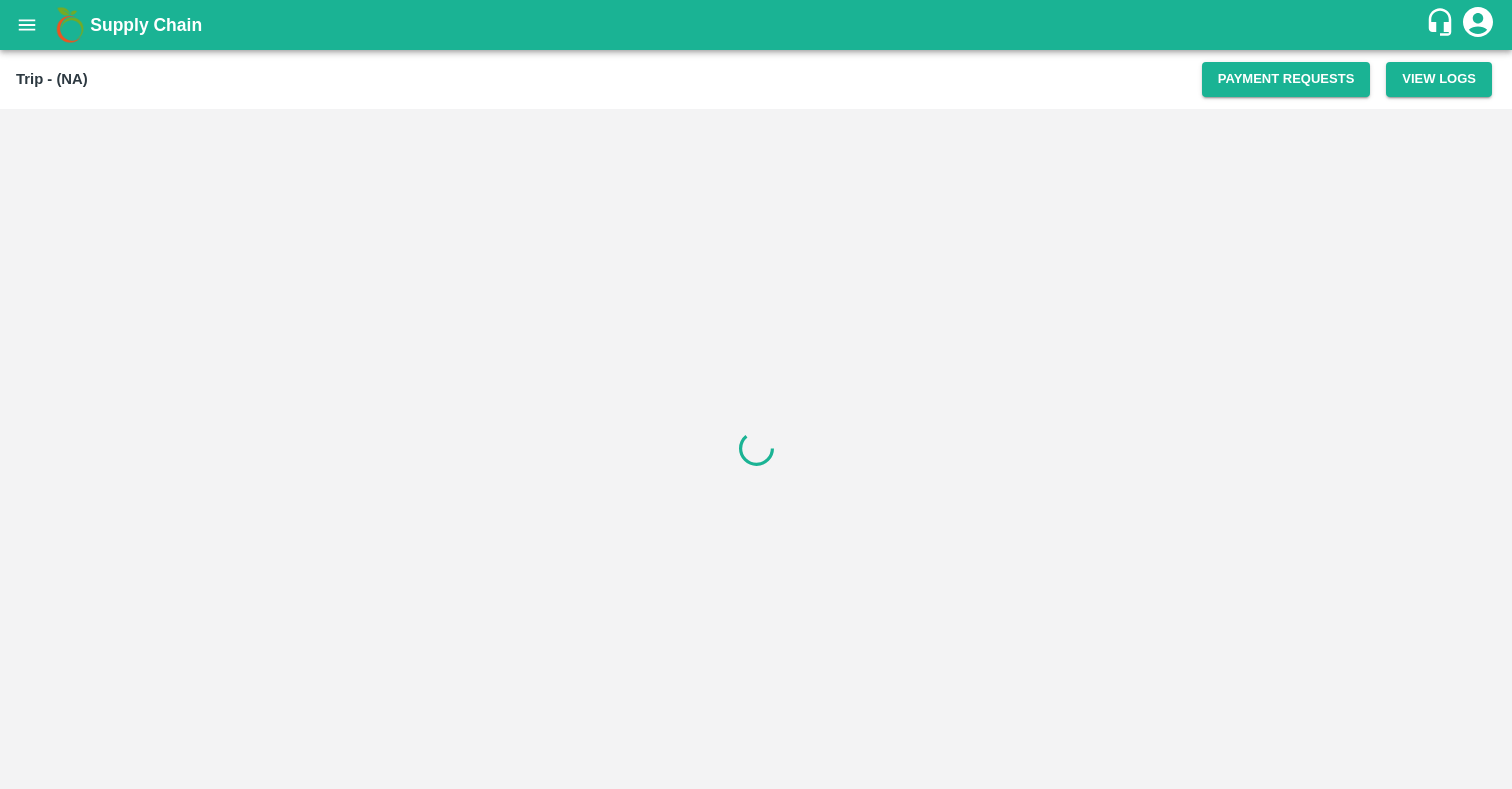 scroll, scrollTop: 0, scrollLeft: 0, axis: both 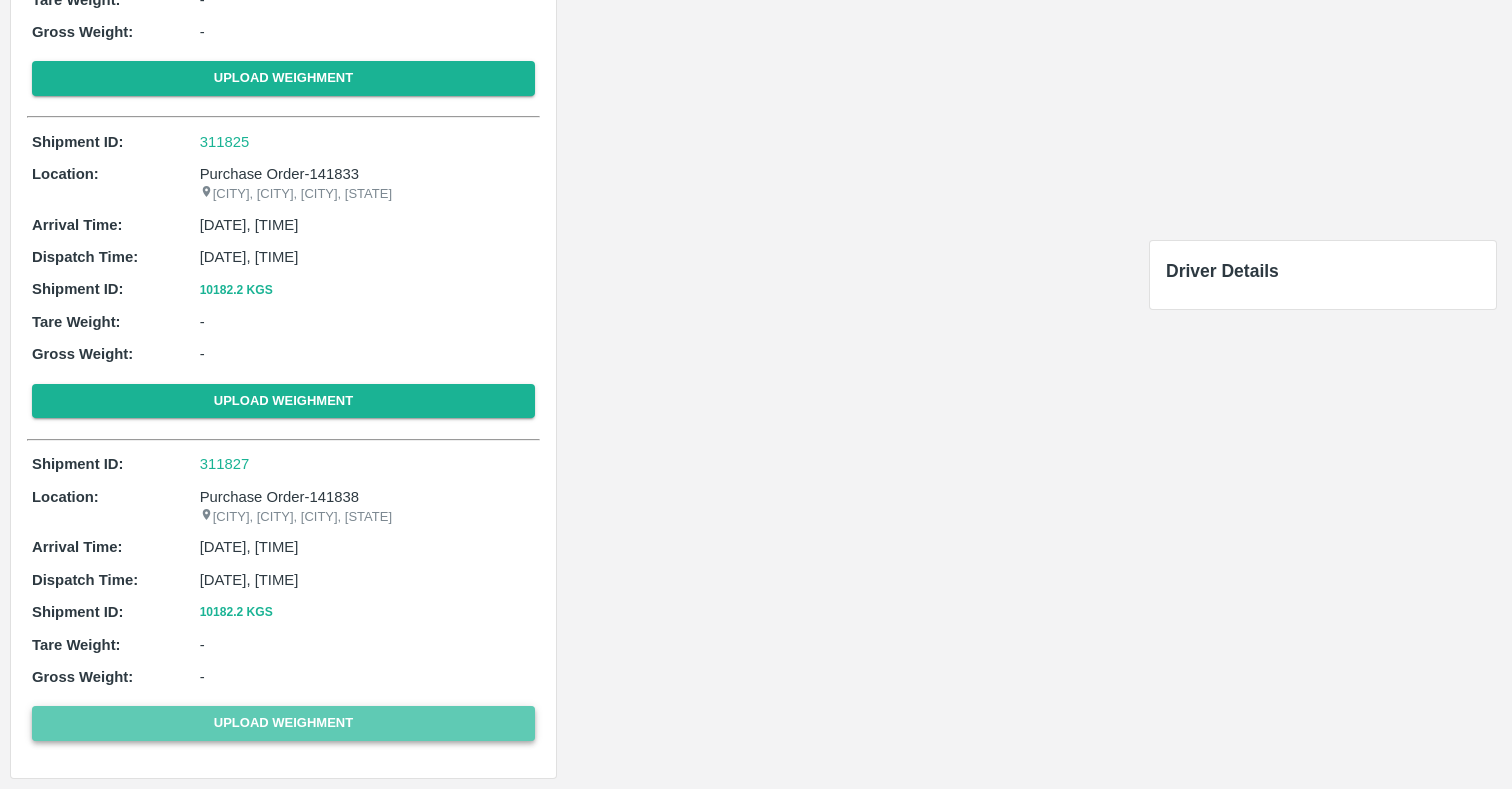 click on "Upload Weighment" at bounding box center (283, 723) 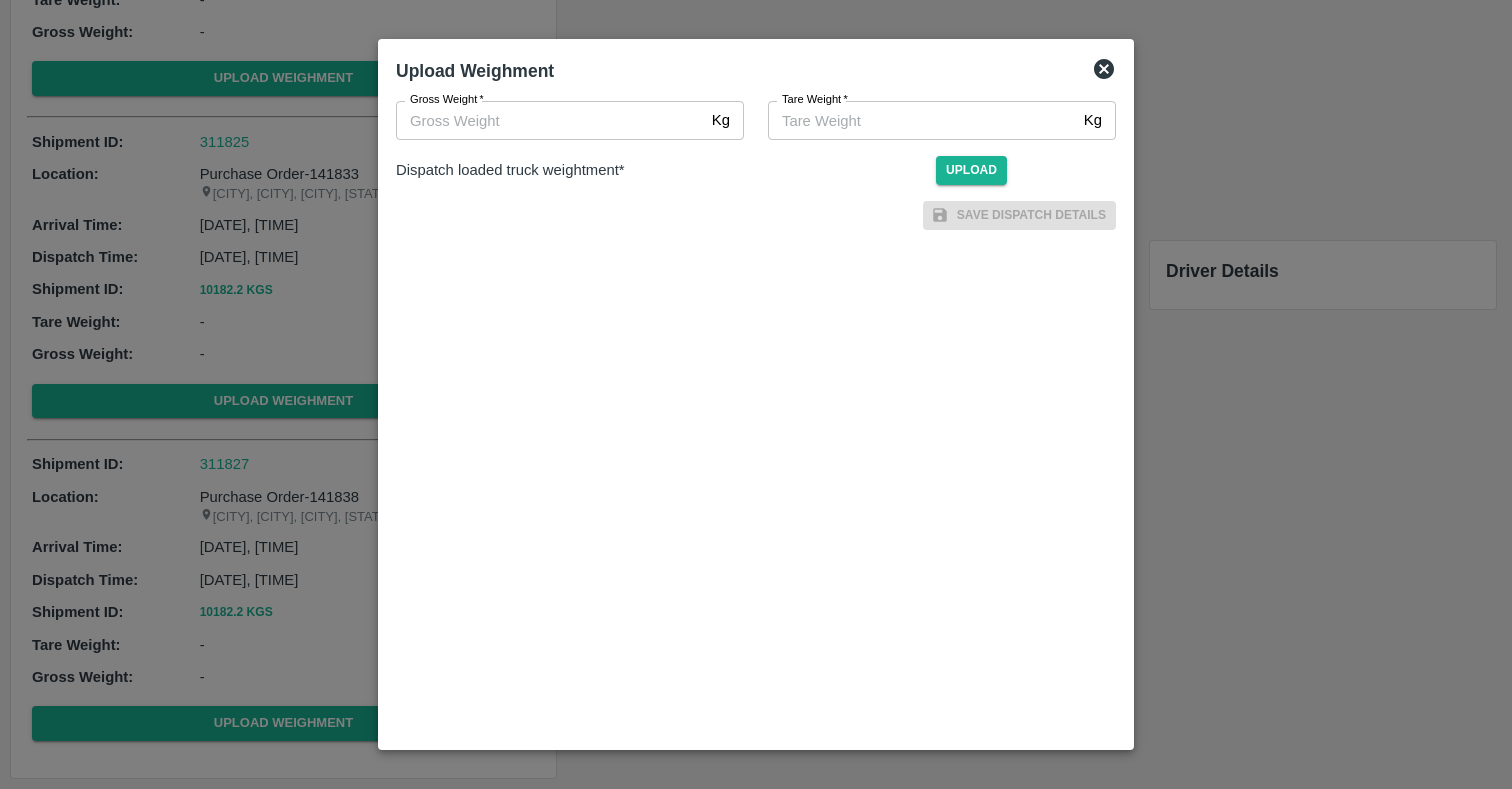 click 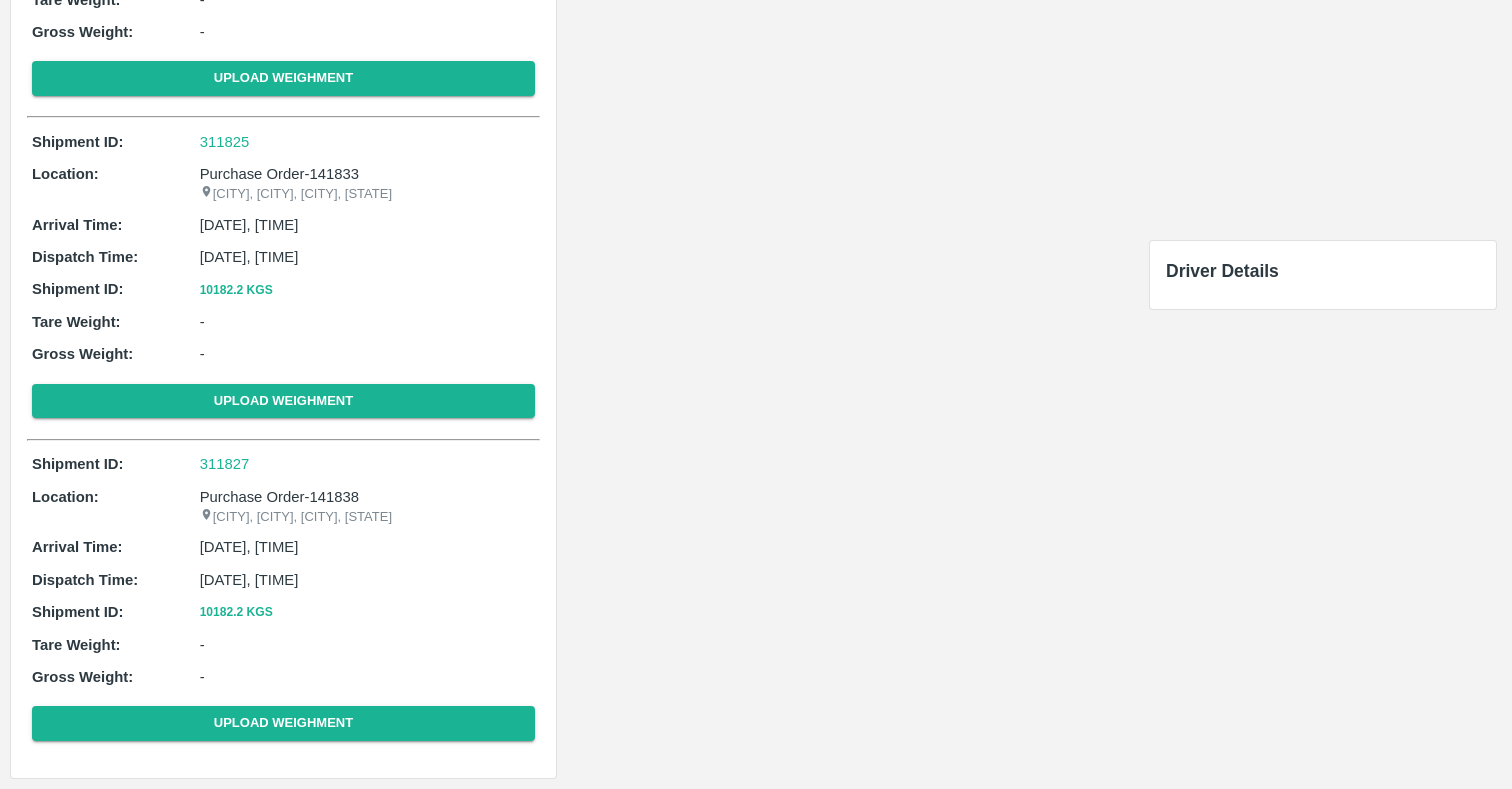 click on "10182.2  Kgs" at bounding box center (236, 612) 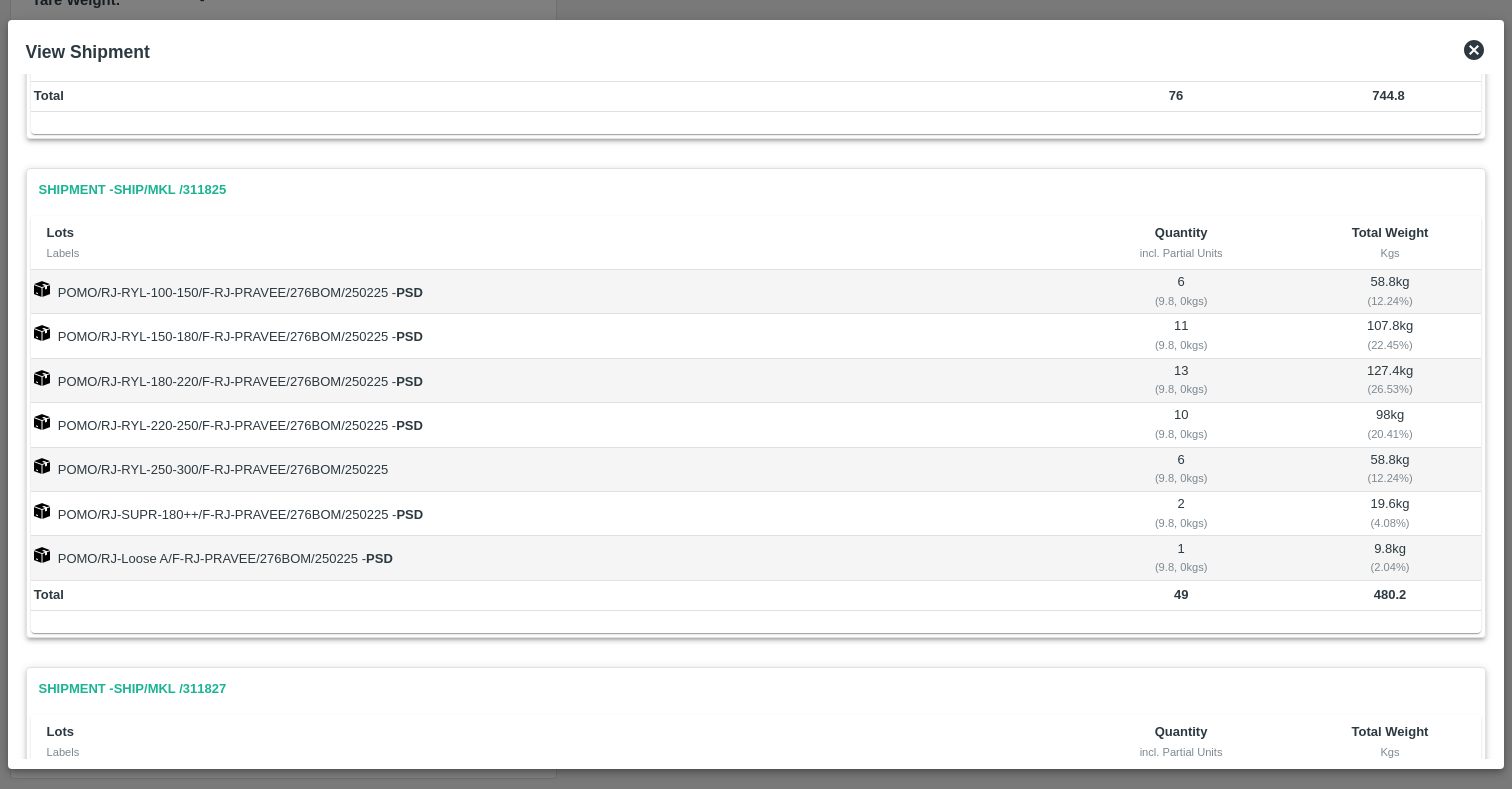 scroll, scrollTop: 2190, scrollLeft: 0, axis: vertical 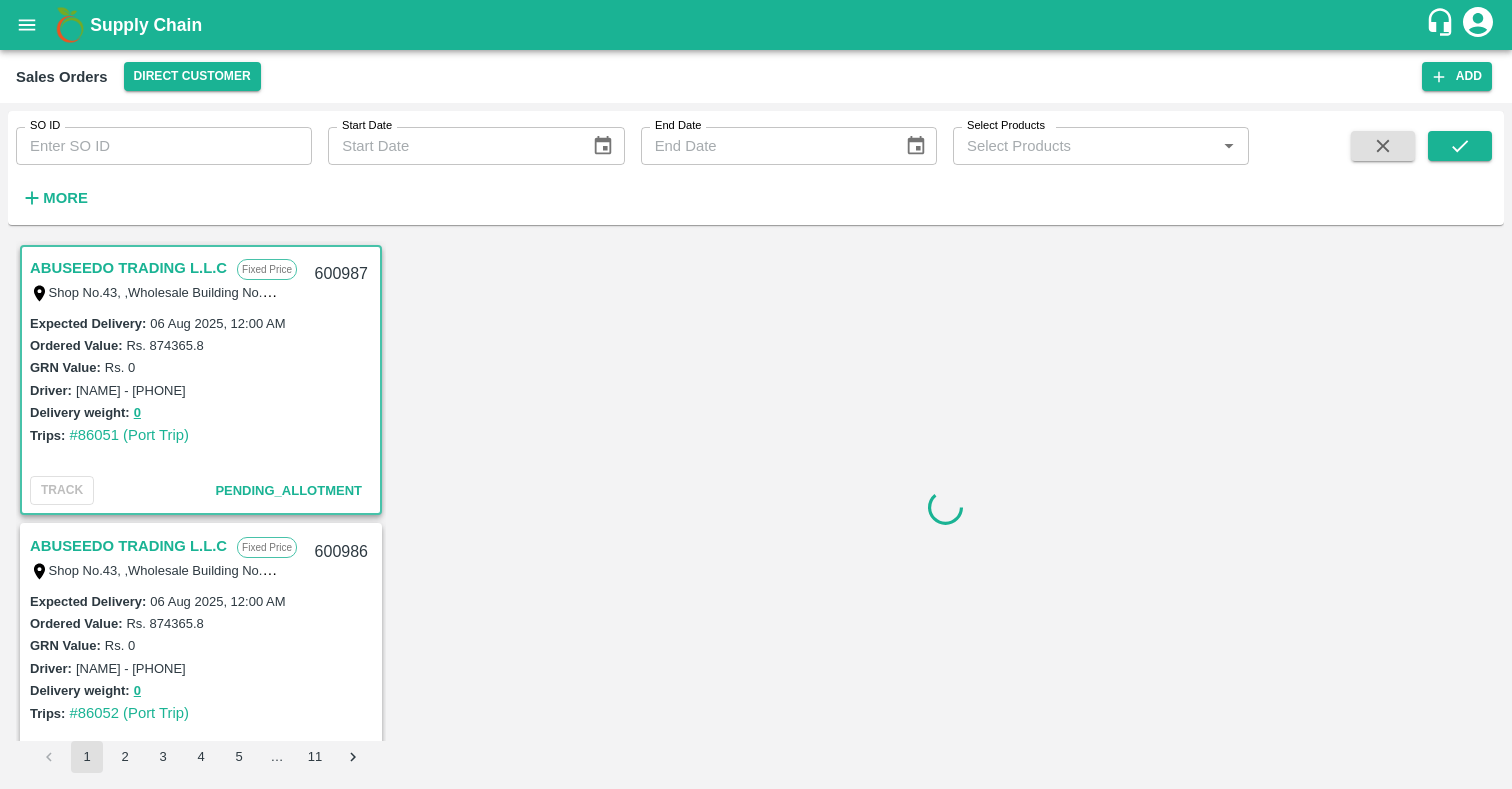 click on "SO ID" at bounding box center (164, 146) 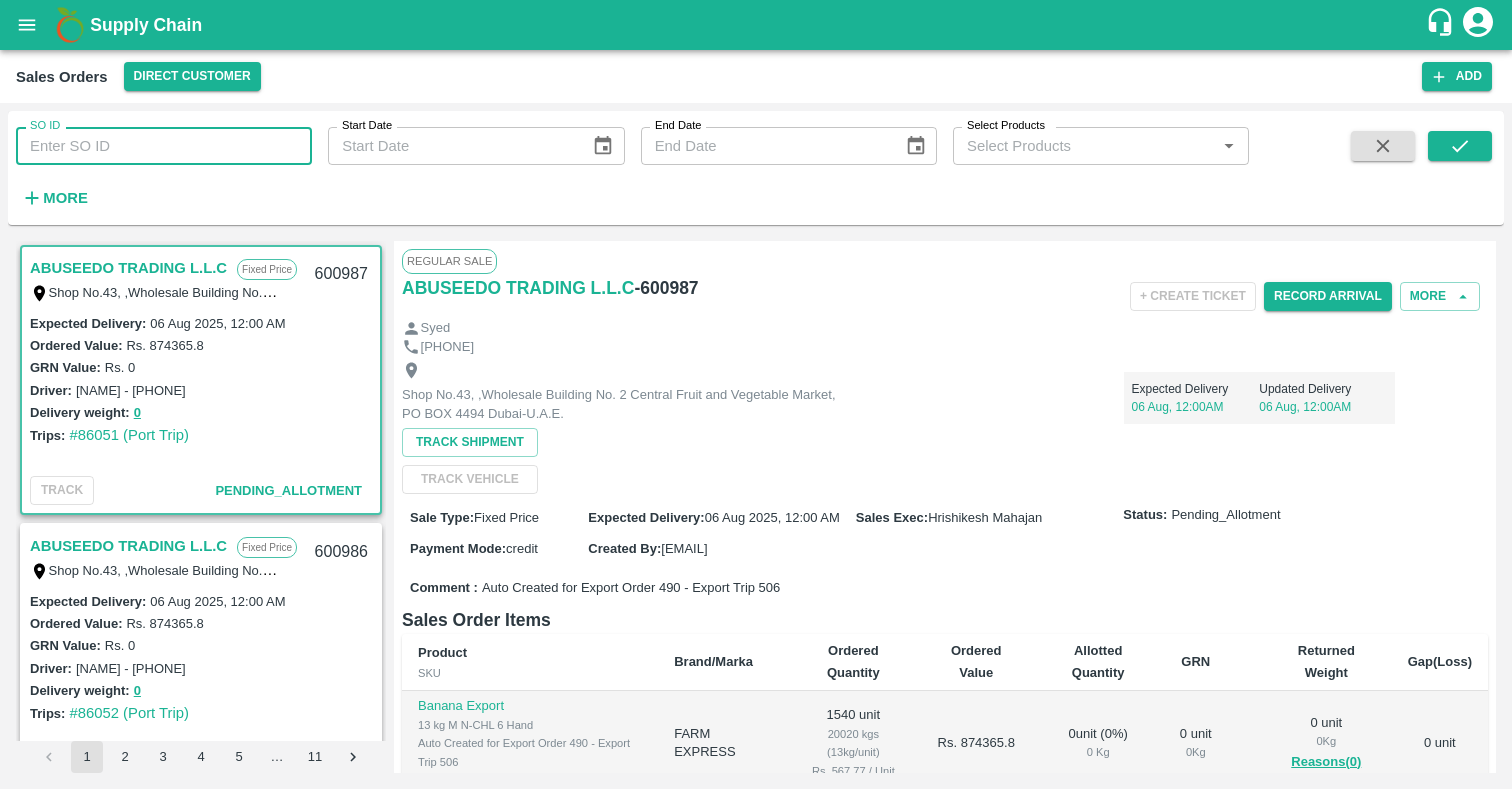 paste on "589140" 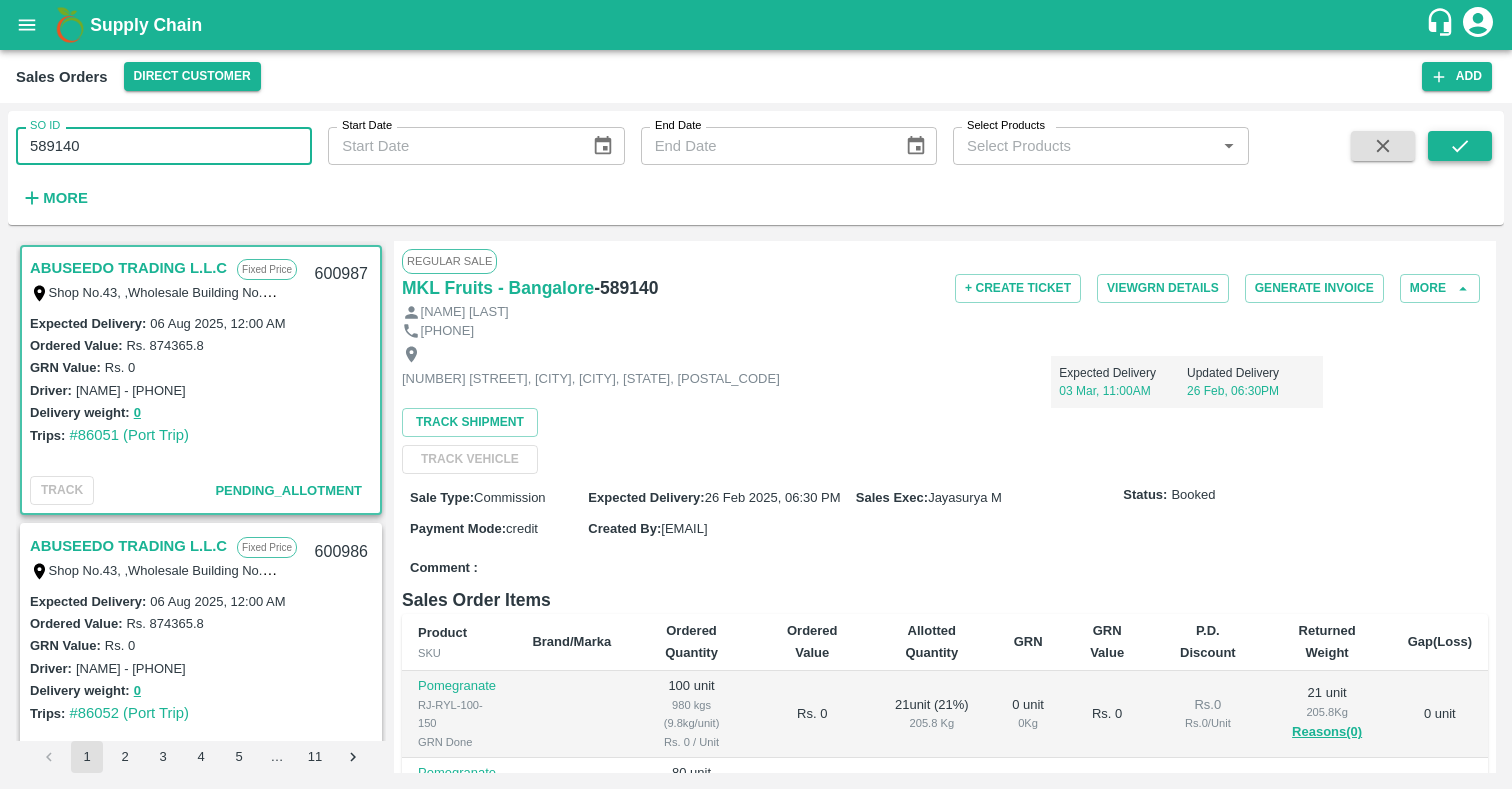 click at bounding box center (1460, 146) 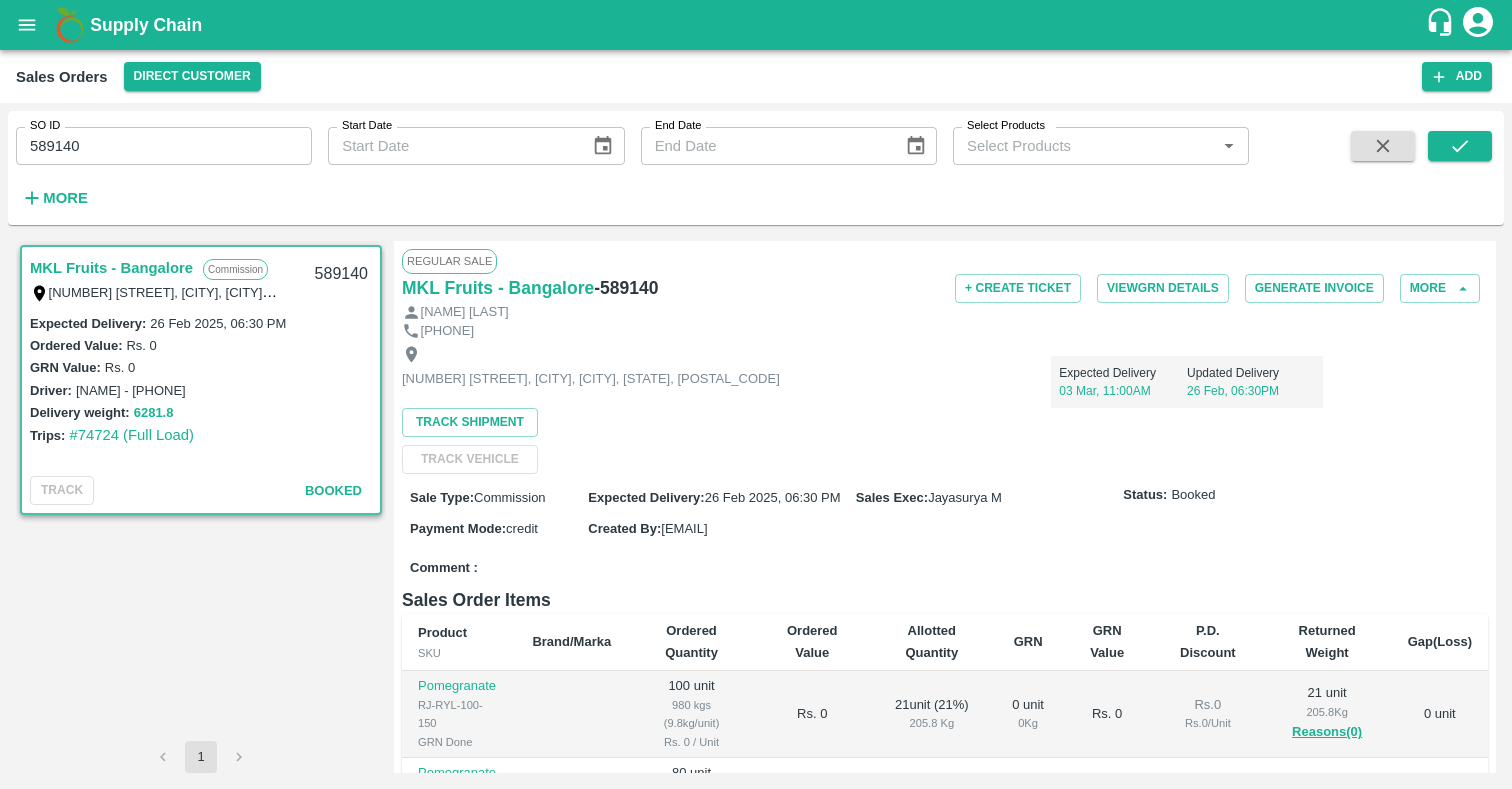 click on "6281.8" at bounding box center (154, 413) 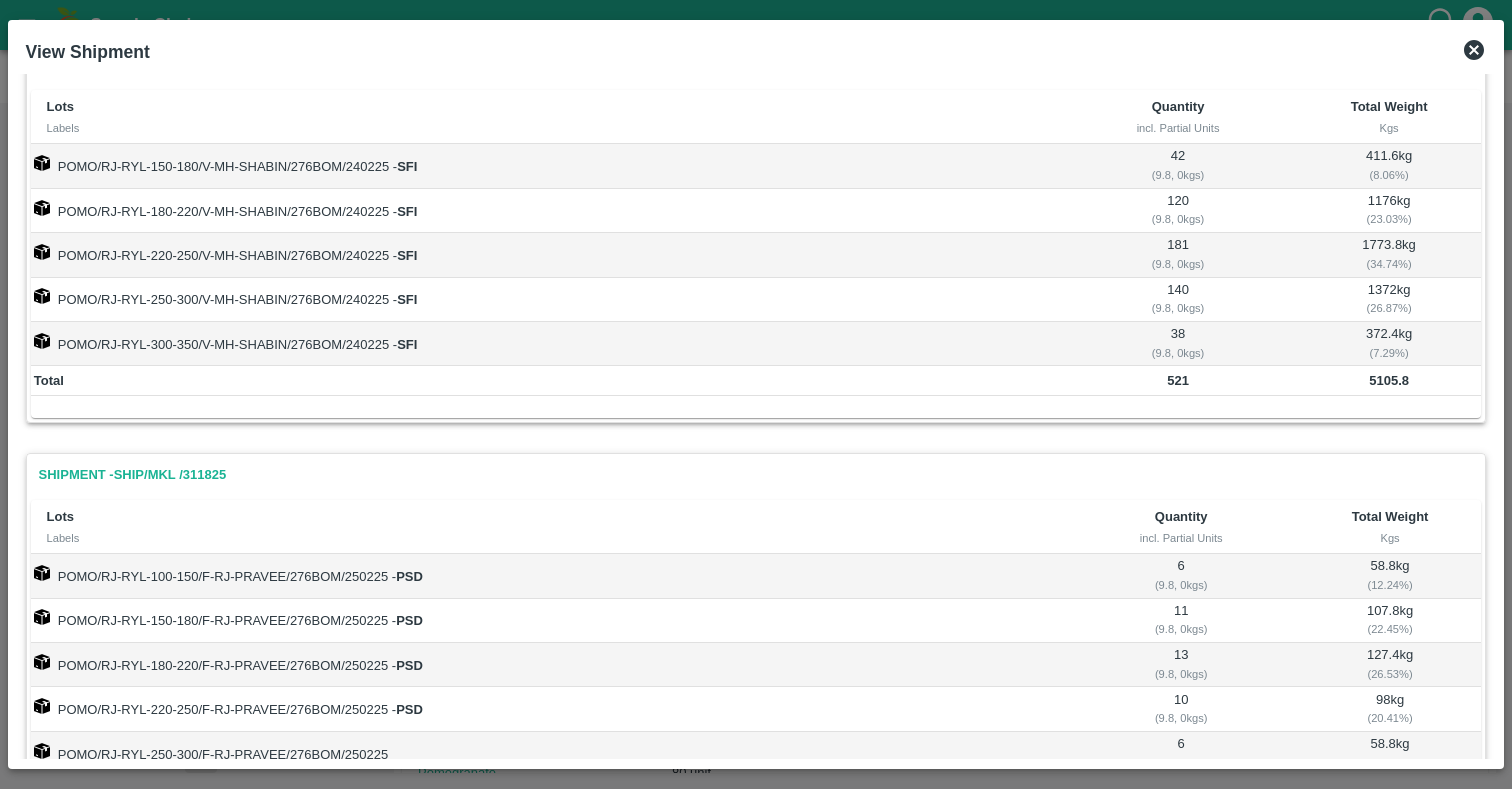scroll, scrollTop: 42, scrollLeft: 0, axis: vertical 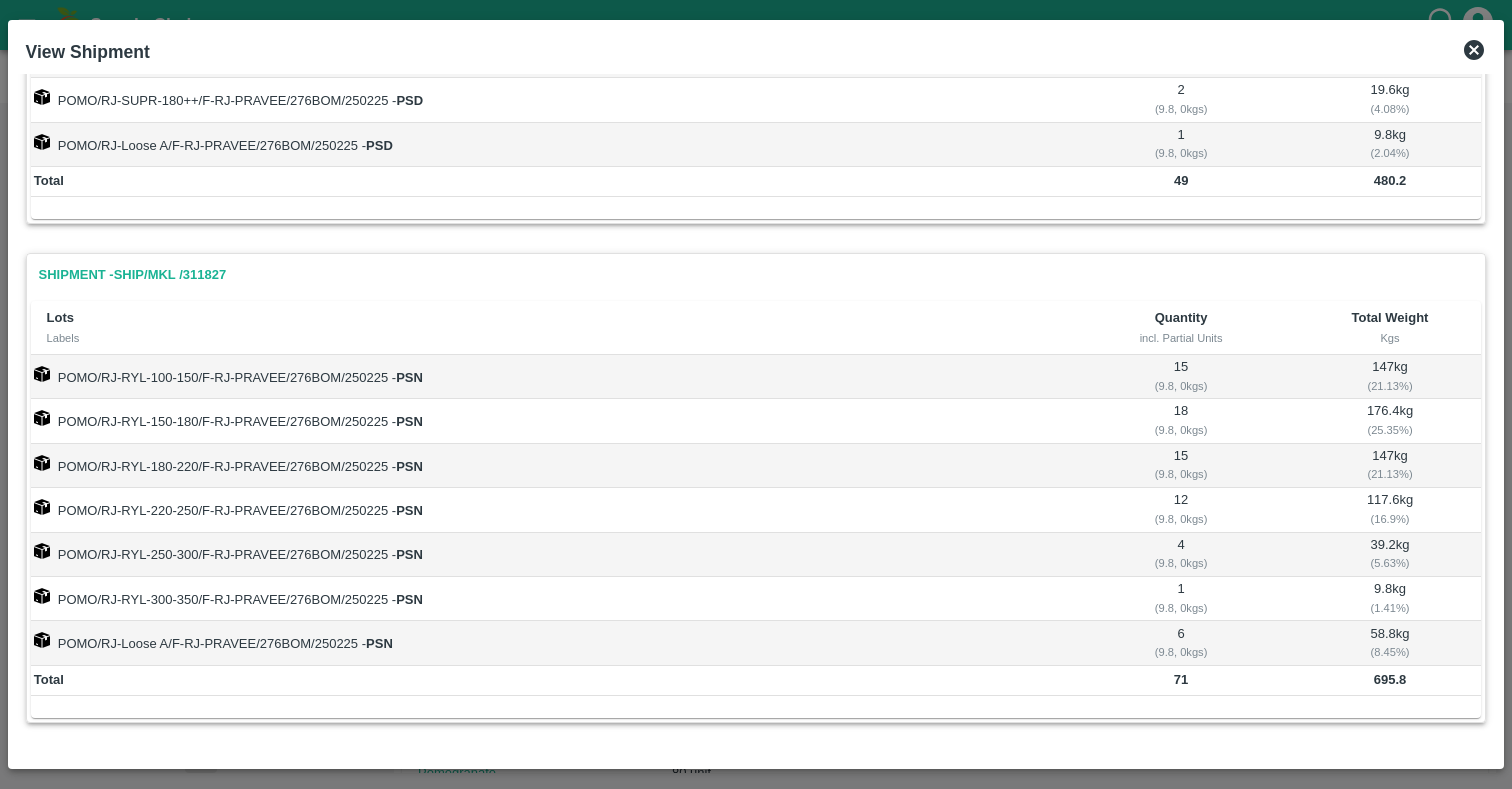 click on "POMO/RJ-RYL-150-180/F-RJ-PRAVEE/276BOM/250225   -  PSN" at bounding box center [547, 421] 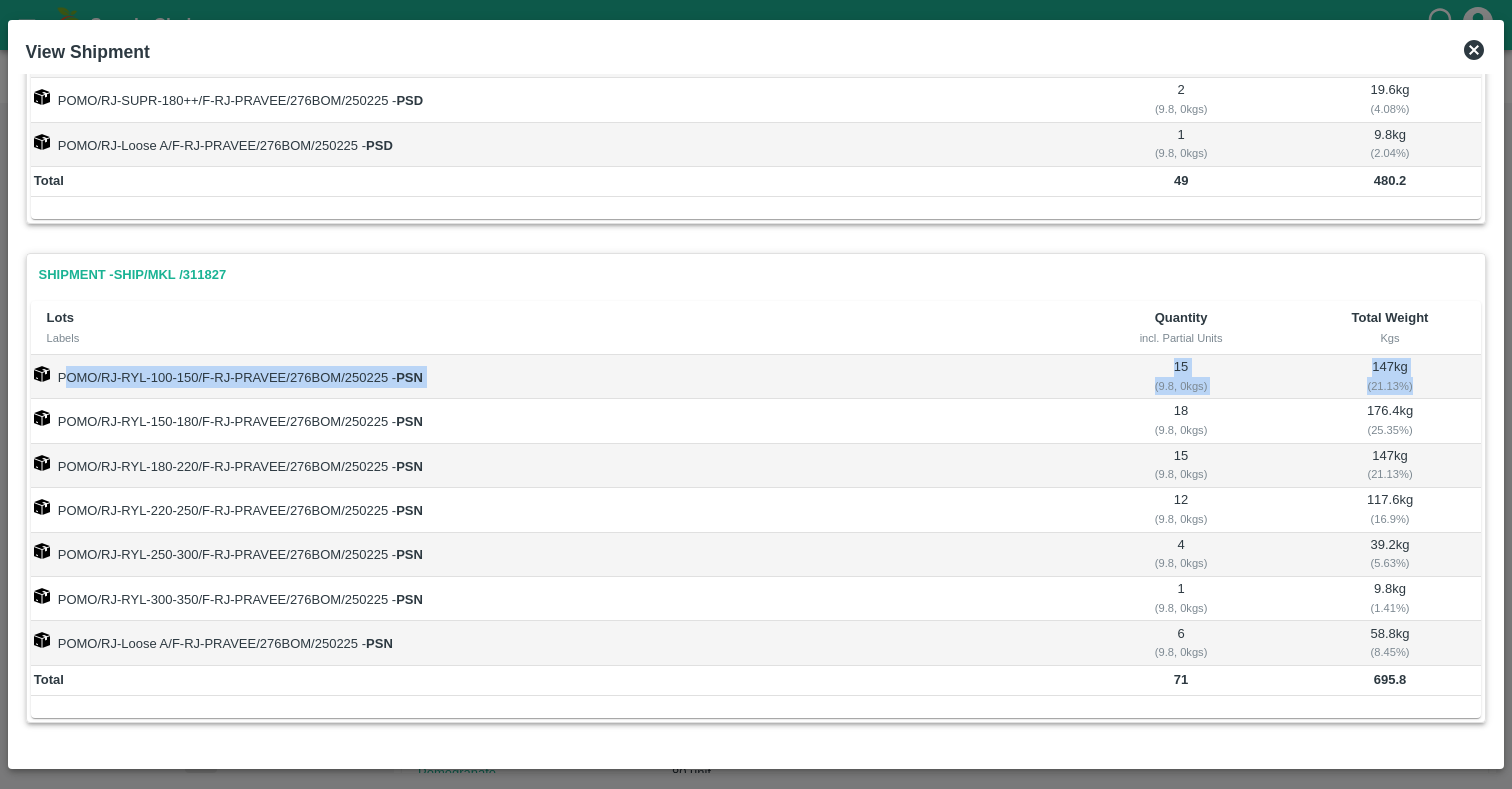 drag, startPoint x: 63, startPoint y: 376, endPoint x: 1424, endPoint y: 381, distance: 1361.0092 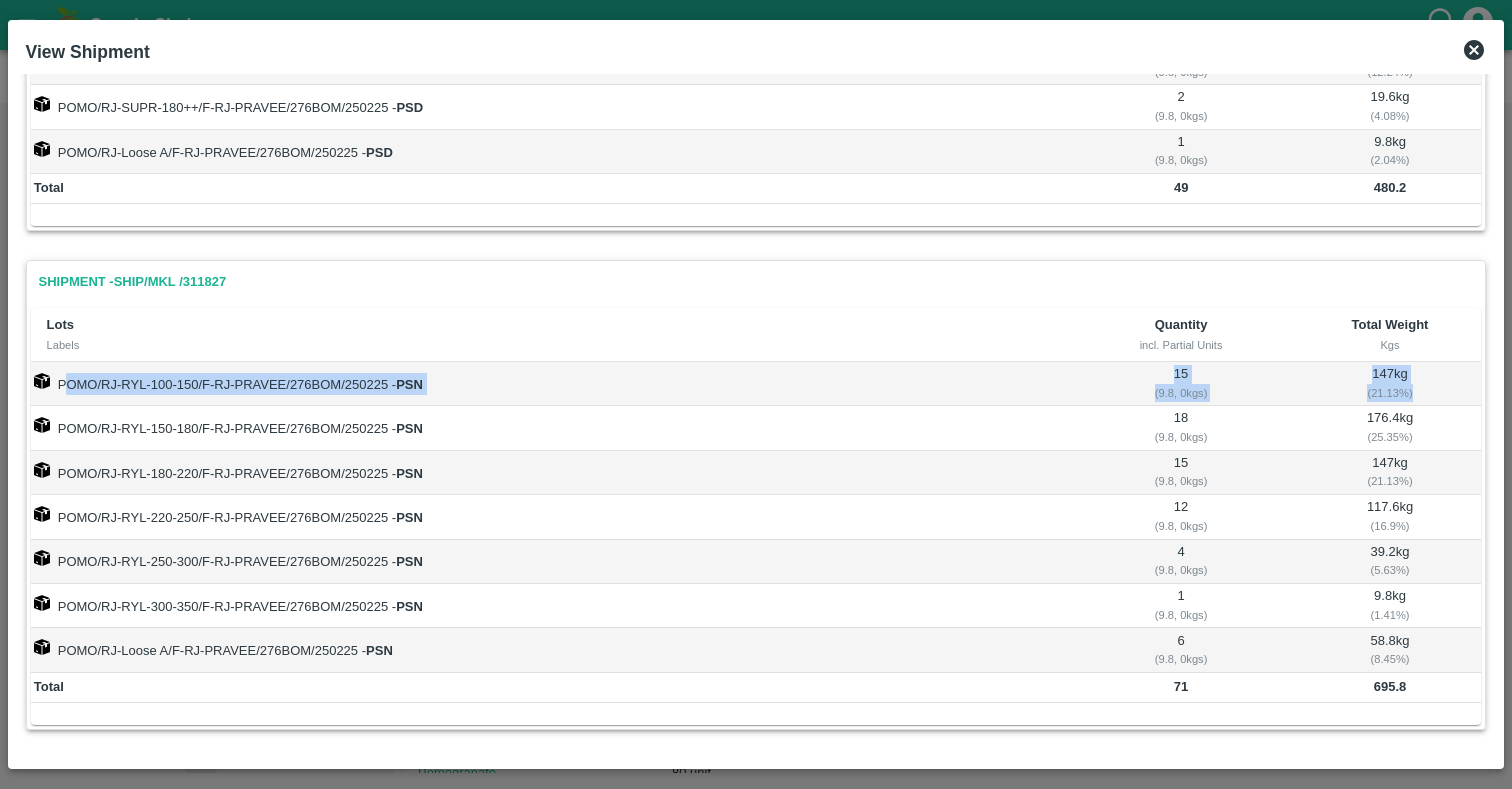 scroll, scrollTop: 738, scrollLeft: 0, axis: vertical 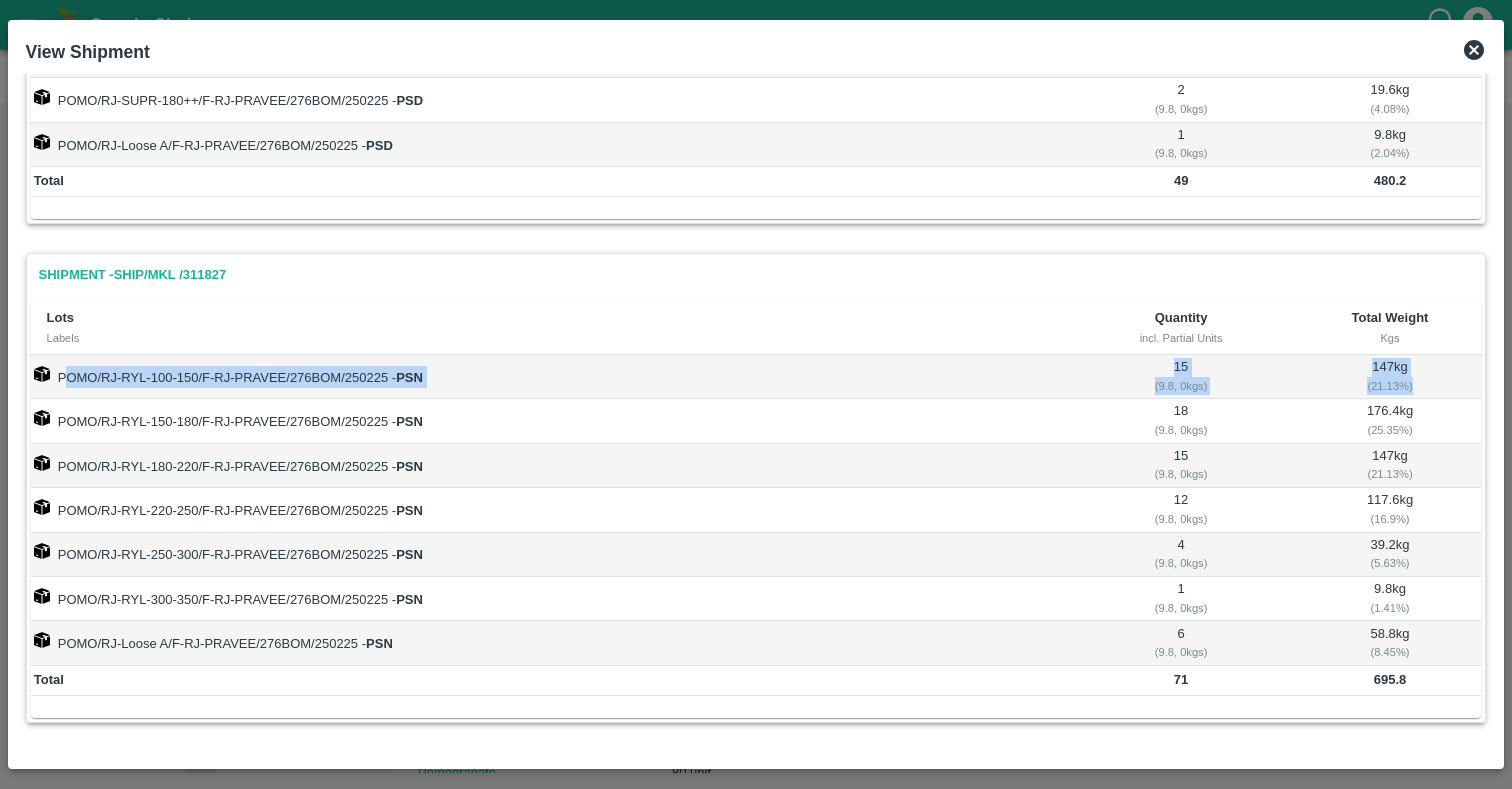 click on "POMO/RJ-RYL-100-150/F-RJ-PRAVEE/276BOM/250225   -  PSN" at bounding box center [547, 377] 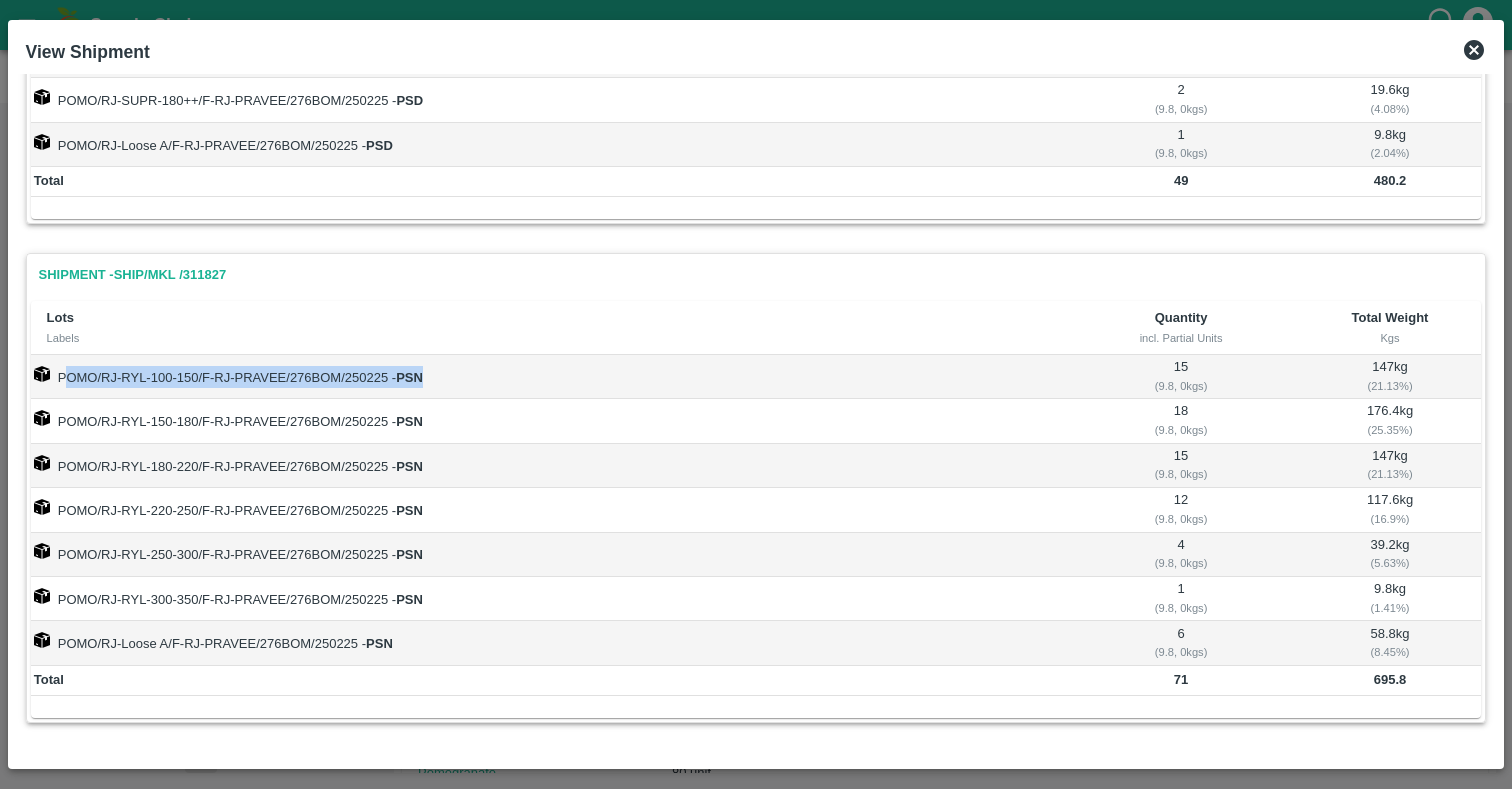 drag, startPoint x: 65, startPoint y: 374, endPoint x: 431, endPoint y: 389, distance: 366.30725 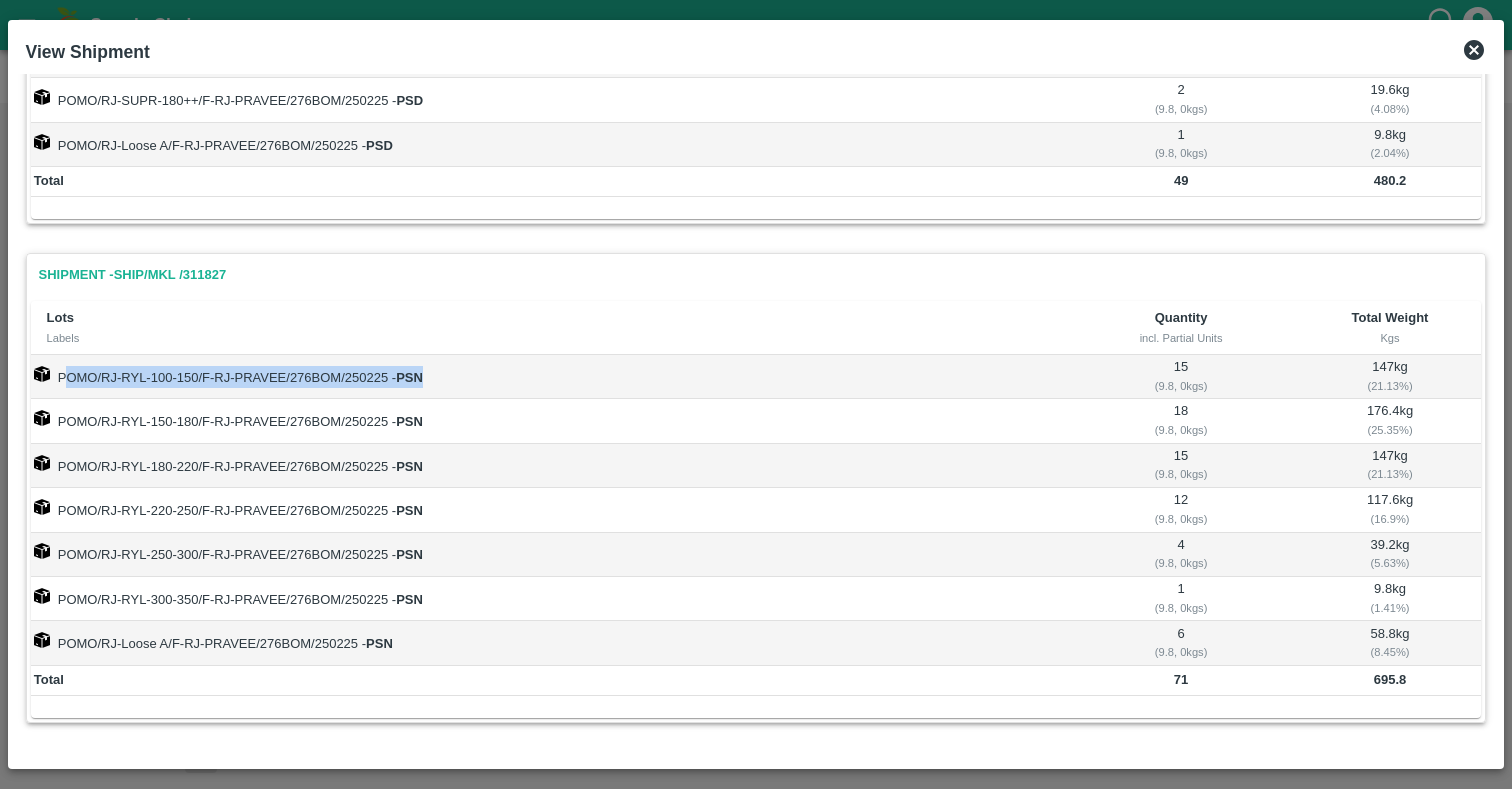 click 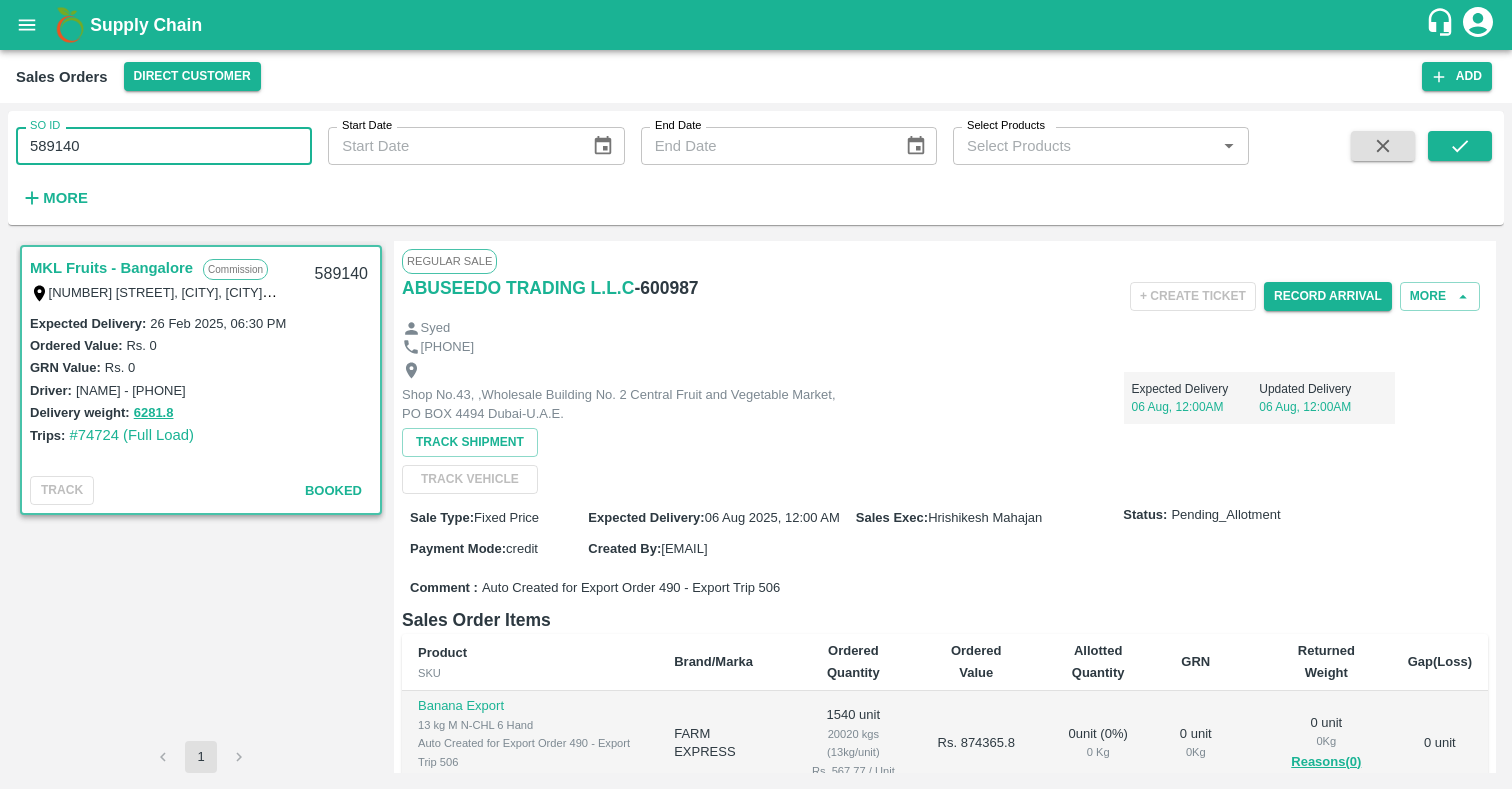 drag, startPoint x: 154, startPoint y: 143, endPoint x: 51, endPoint y: 150, distance: 103.23759 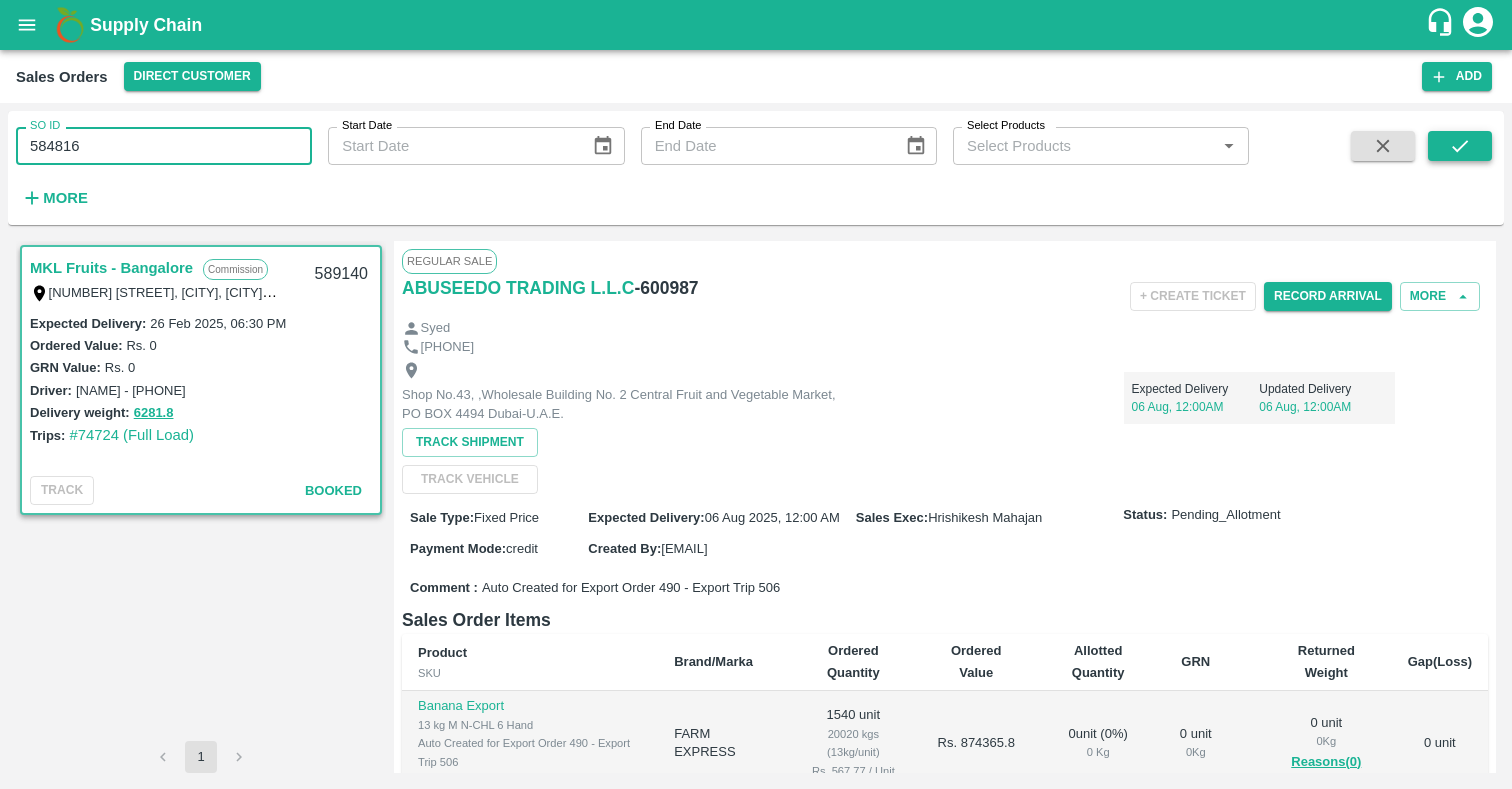 type on "584816" 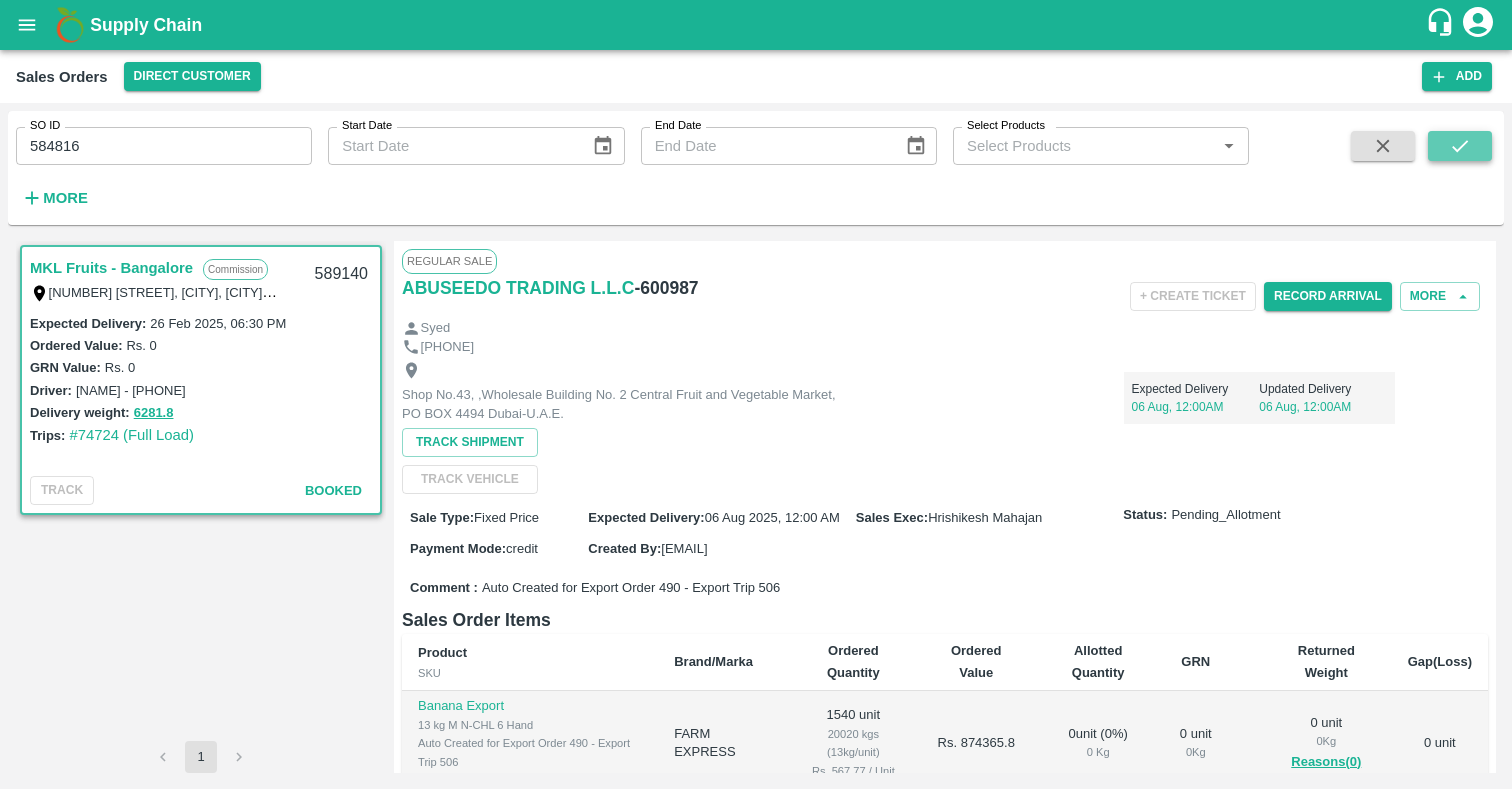 click 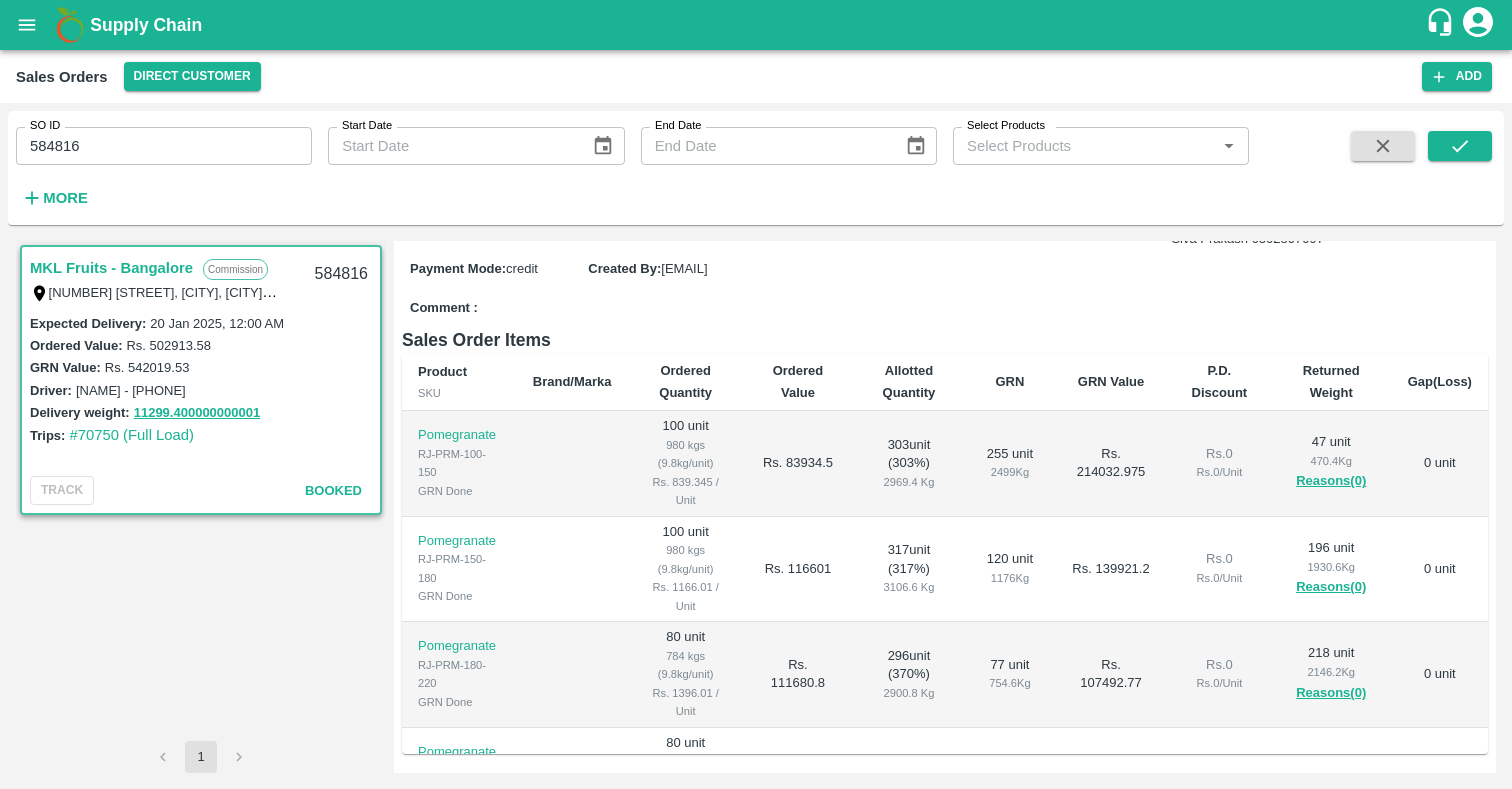 scroll, scrollTop: 280, scrollLeft: 0, axis: vertical 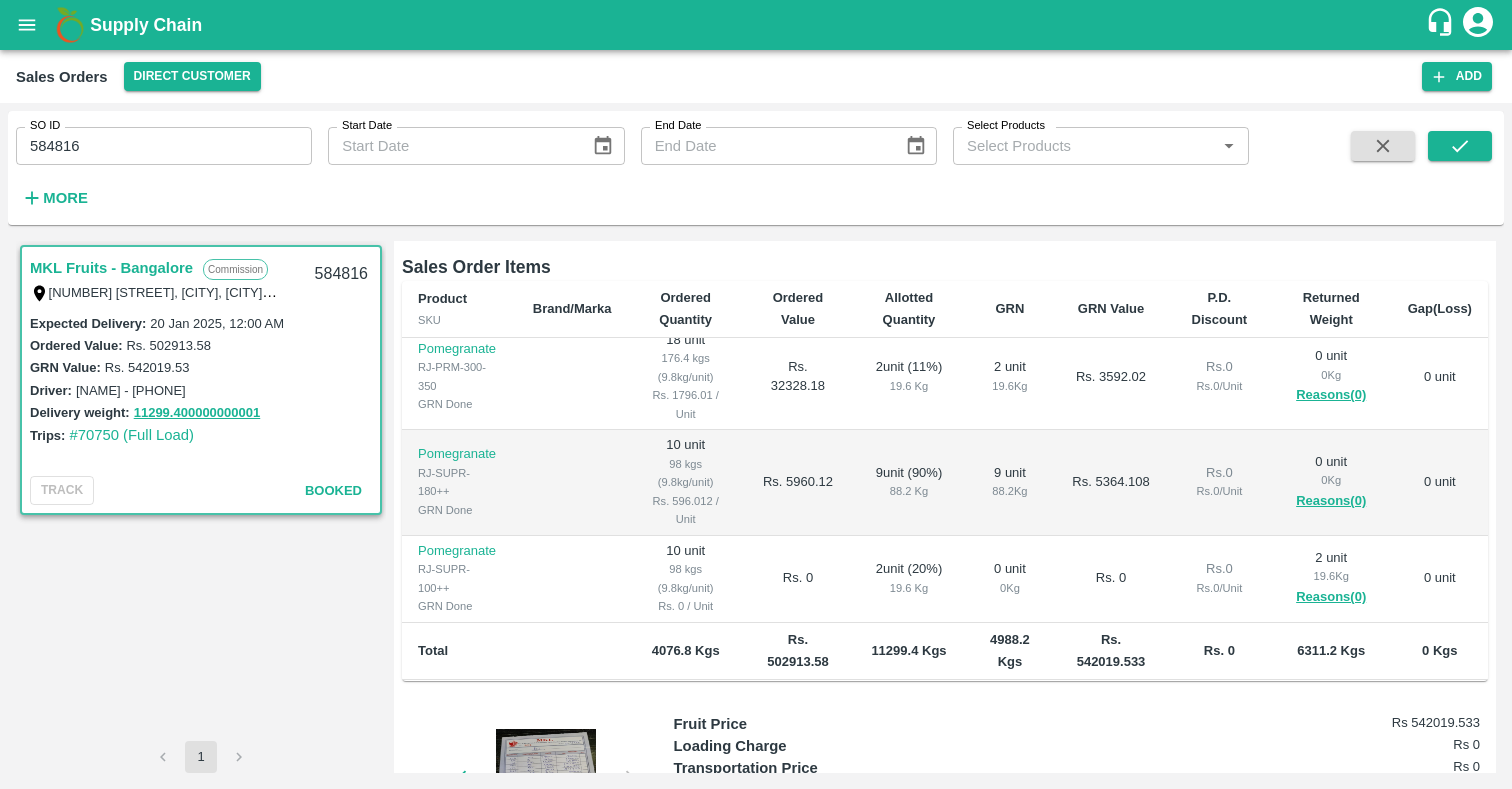 click on "Rs. 0" at bounding box center (798, 579) 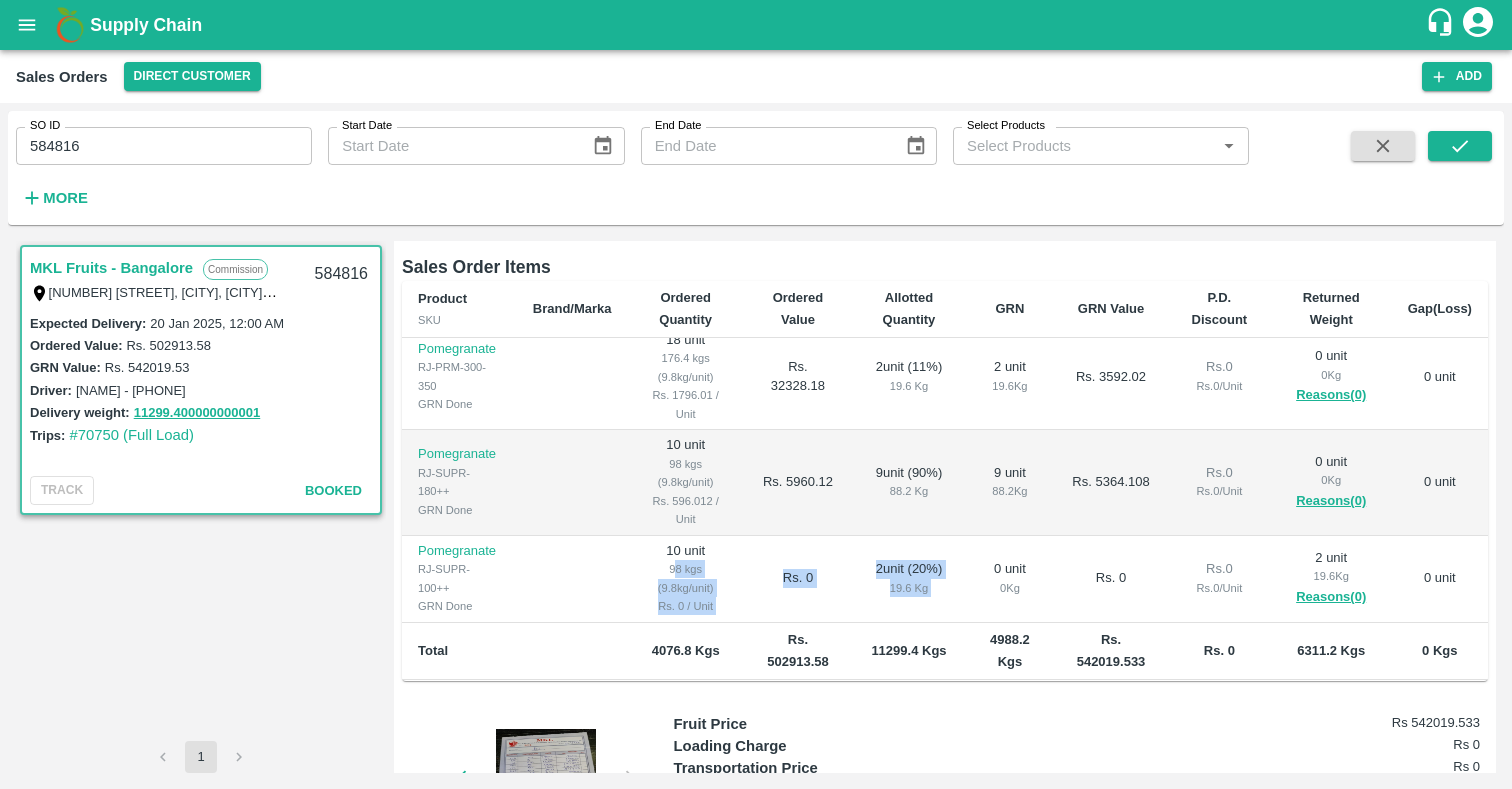 drag, startPoint x: 641, startPoint y: 573, endPoint x: 968, endPoint y: 573, distance: 327 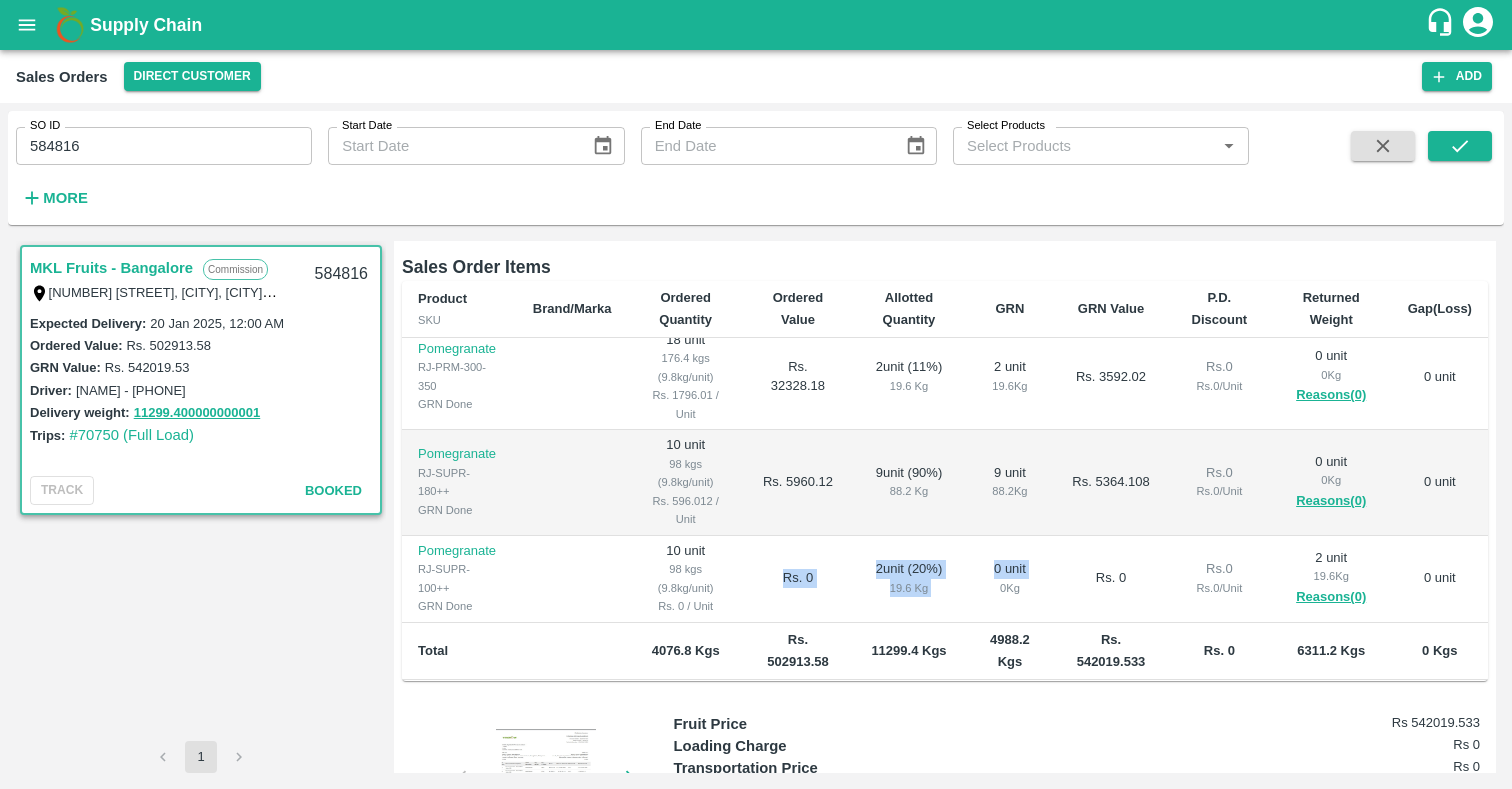 drag, startPoint x: 770, startPoint y: 574, endPoint x: 990, endPoint y: 589, distance: 220.51077 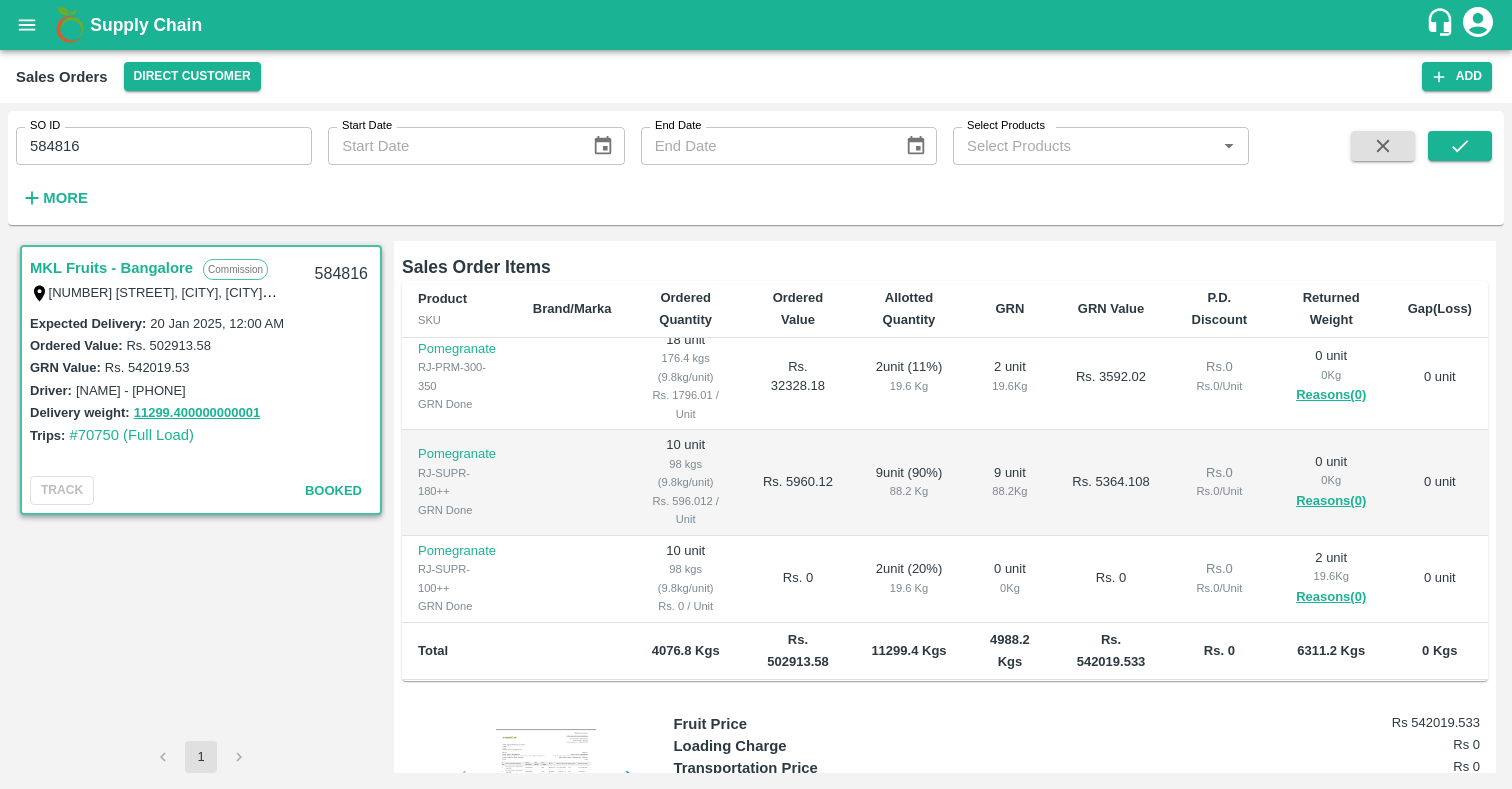 click on "0  Kg" at bounding box center (1010, 588) 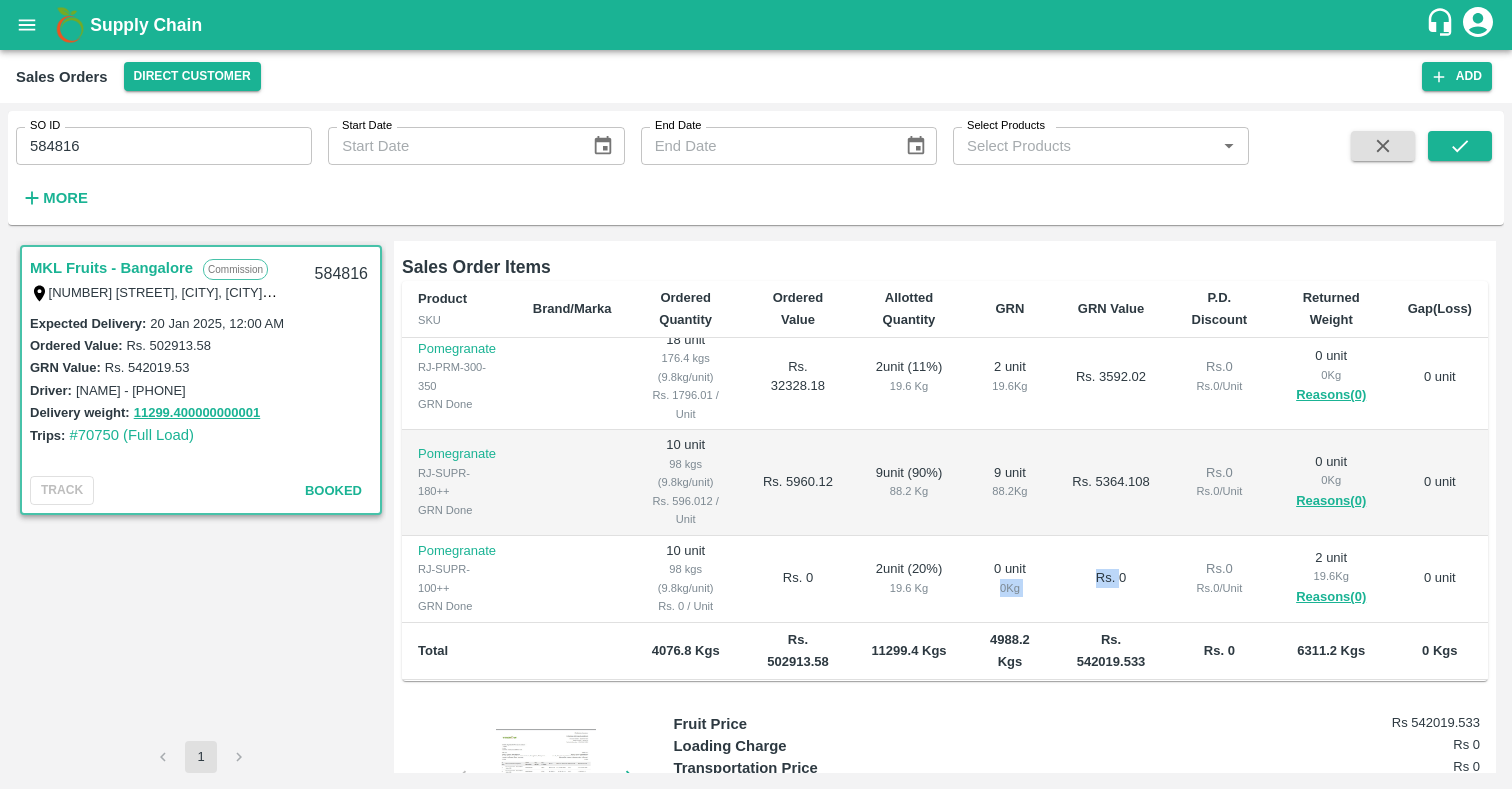 drag, startPoint x: 974, startPoint y: 592, endPoint x: 1107, endPoint y: 583, distance: 133.30417 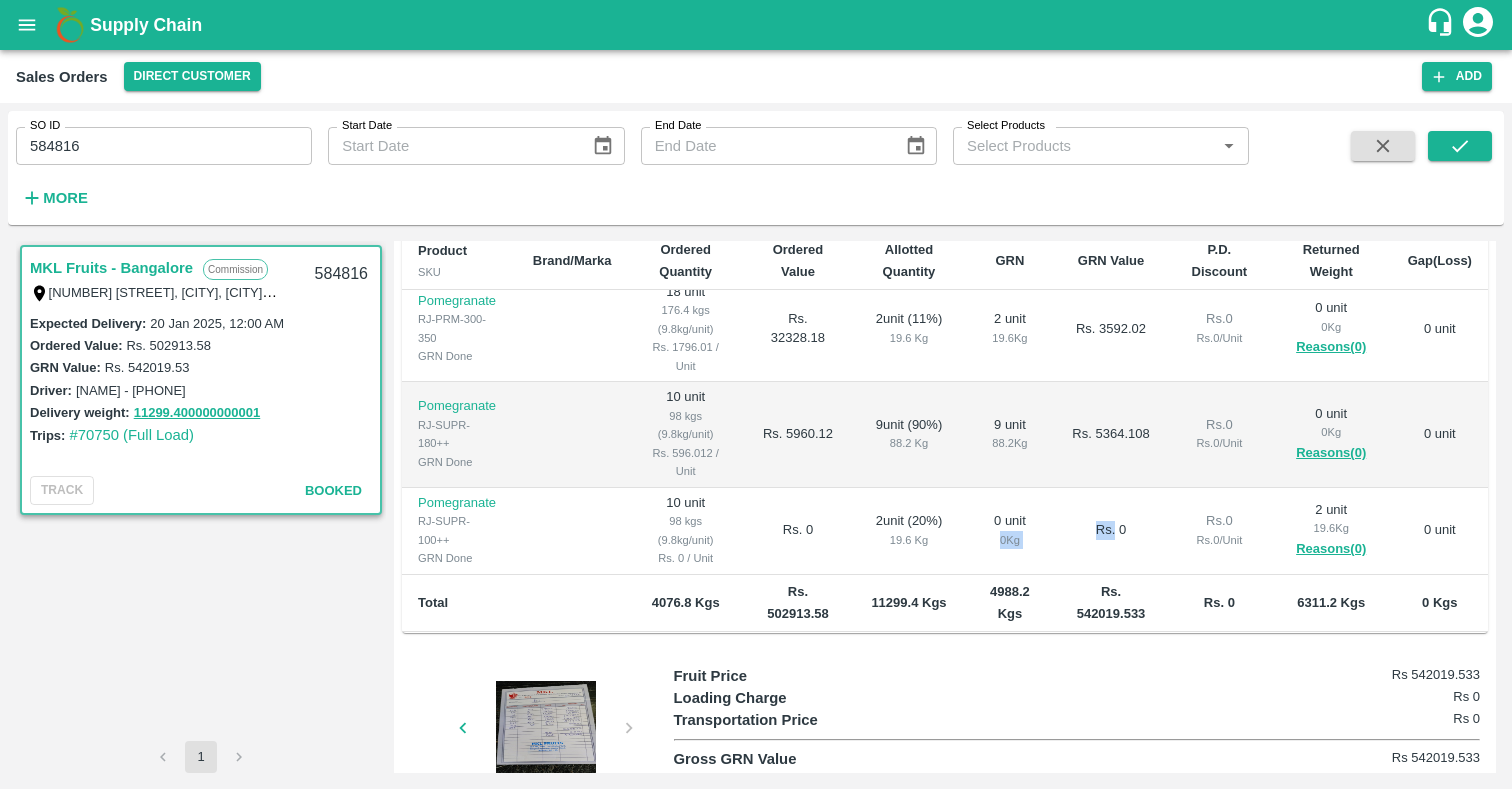 scroll, scrollTop: 489, scrollLeft: 0, axis: vertical 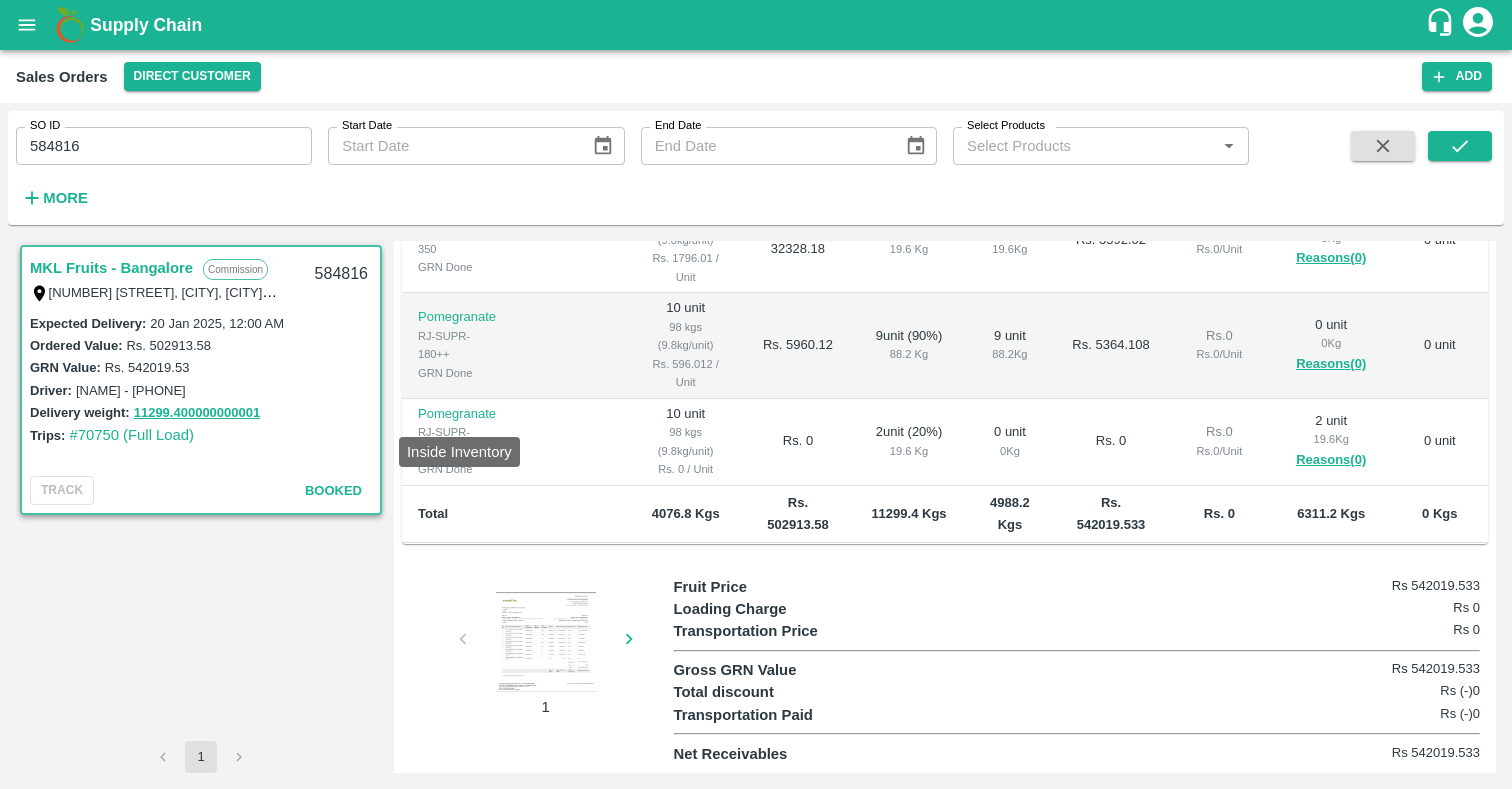 click on "Pomegranate" at bounding box center [459, 414] 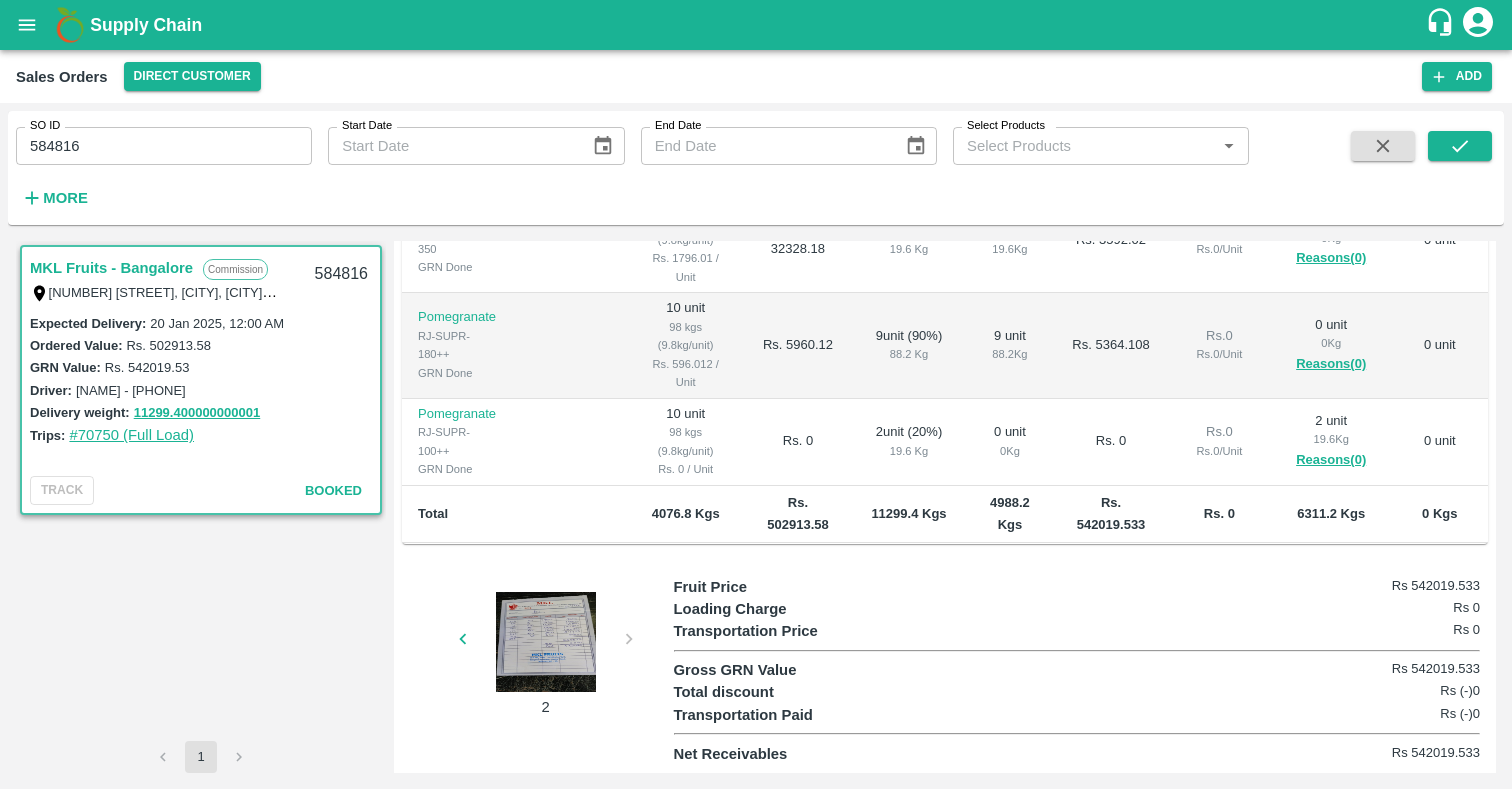 click on "#70750 (Full Load)" at bounding box center (131, 435) 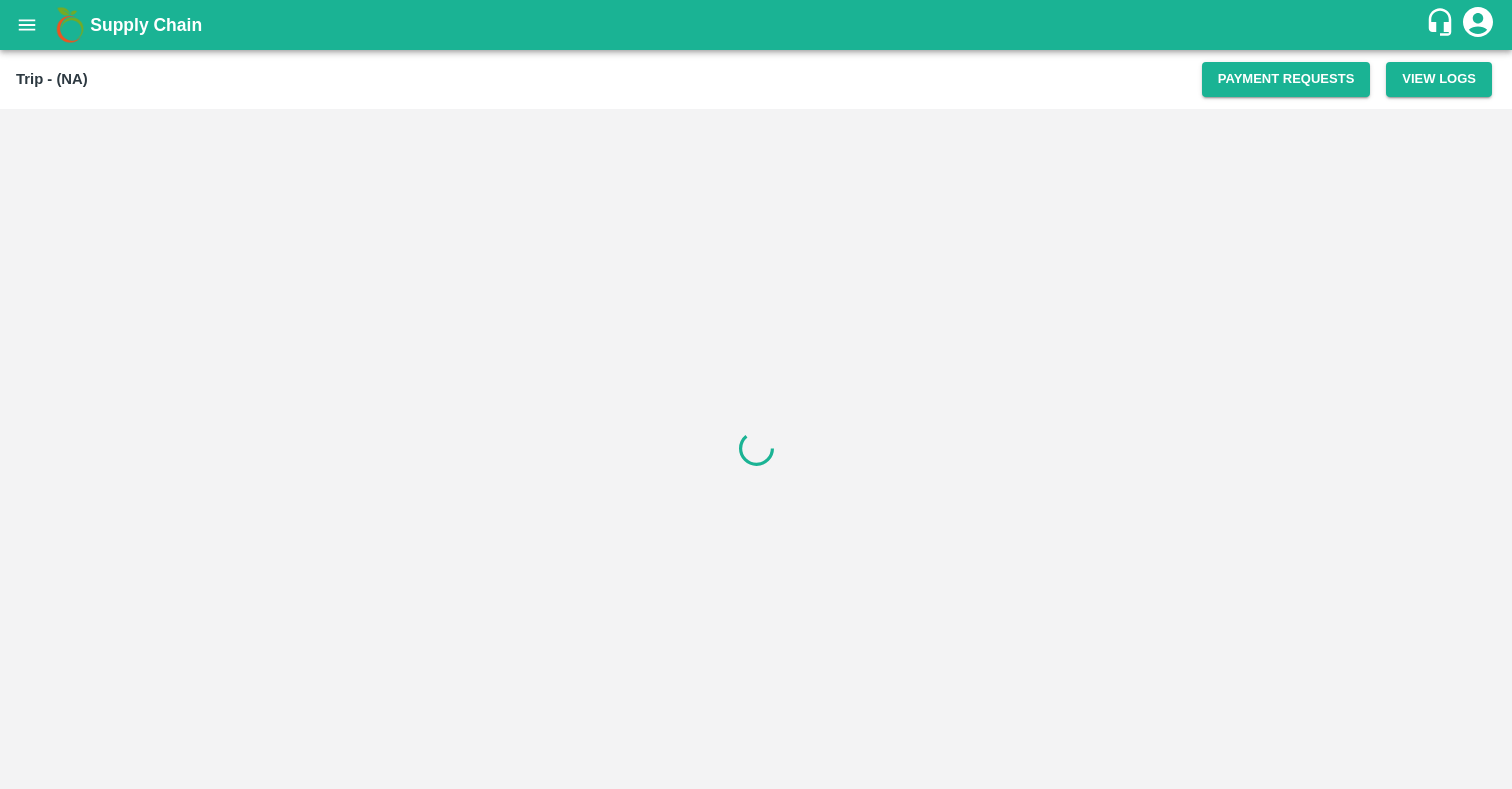 scroll, scrollTop: 0, scrollLeft: 0, axis: both 